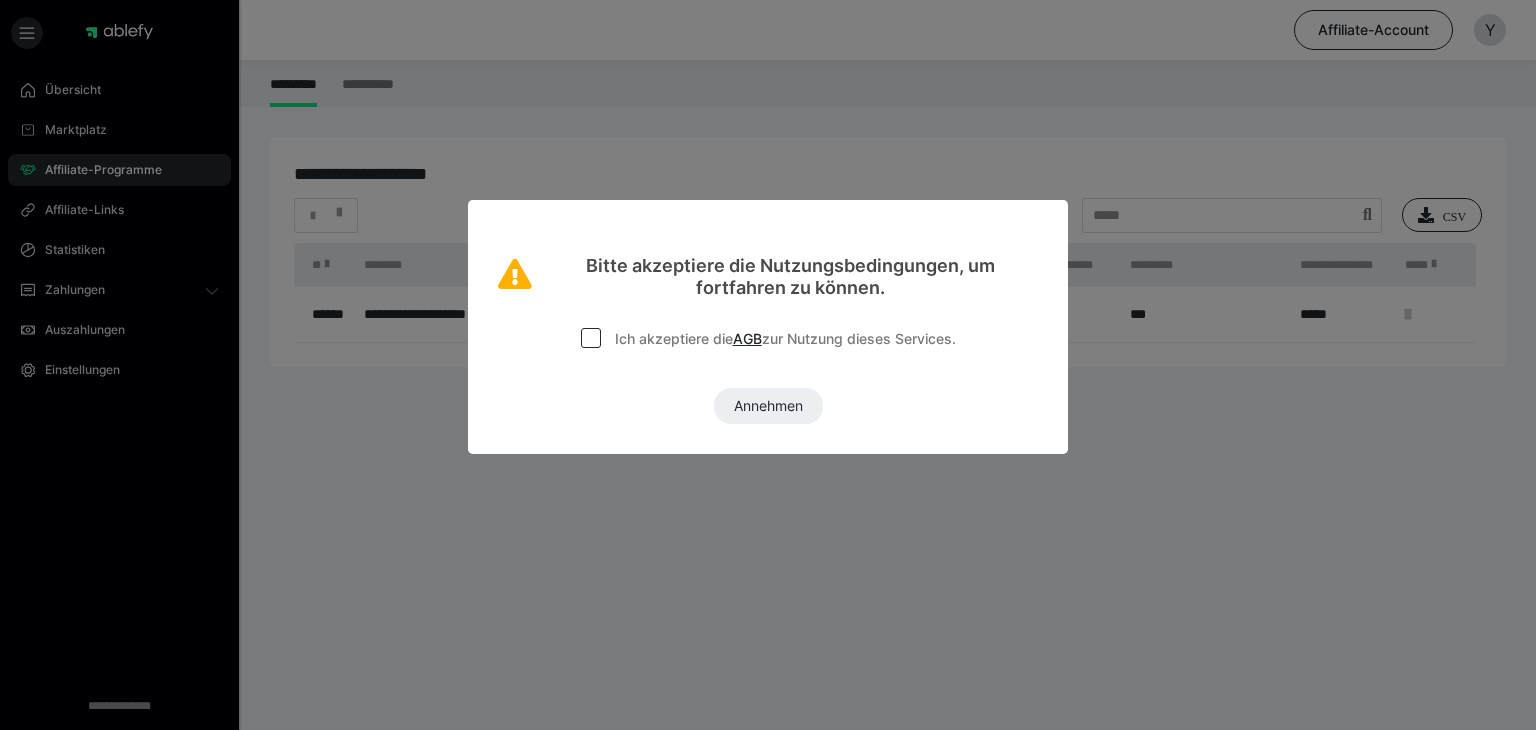 scroll, scrollTop: 0, scrollLeft: 0, axis: both 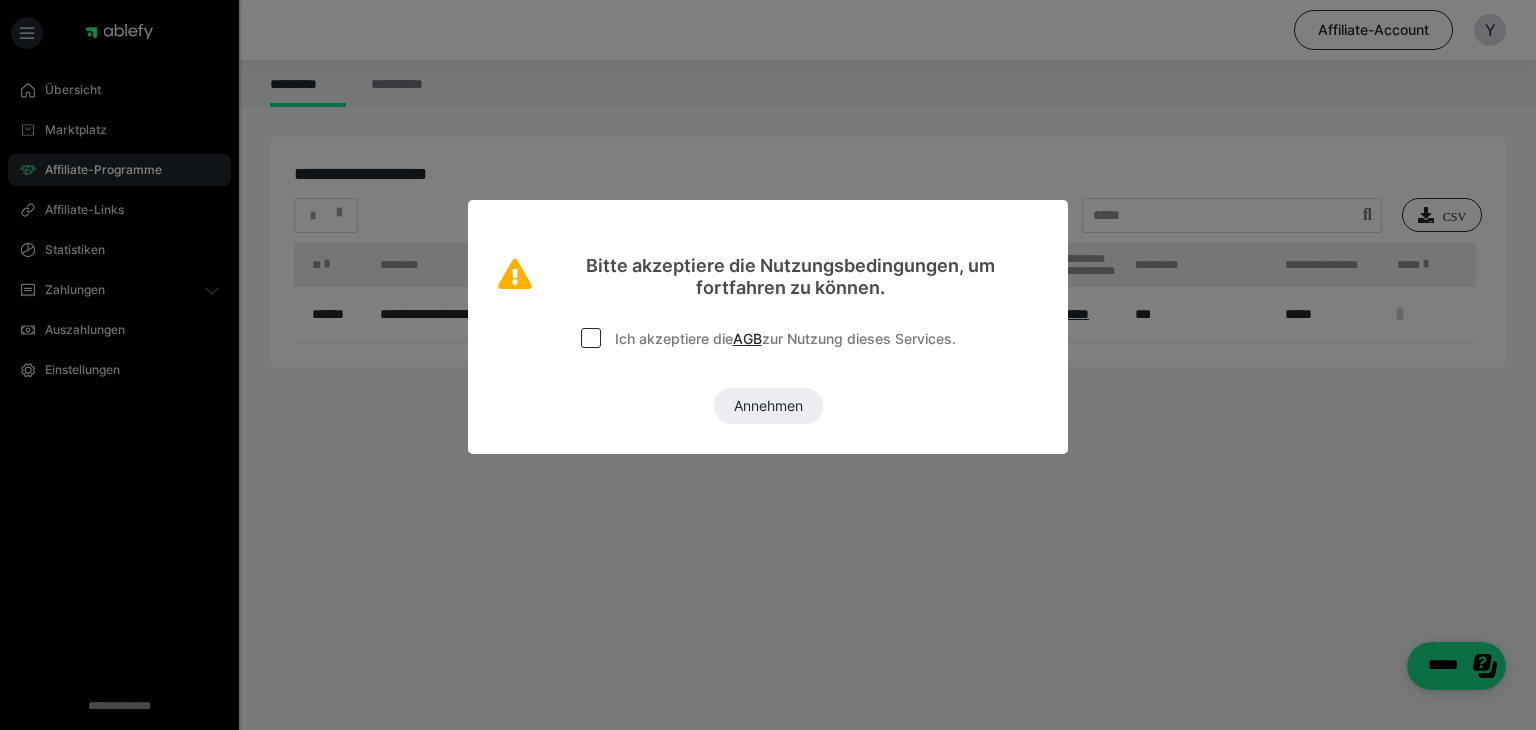 click on "Bitte akzeptiere die Nutzungsbedingungen, um fortfahren zu können. Ich akzeptiere die  AGB  zur Nutzung dieses Services. [GEOGRAPHIC_DATA]" at bounding box center (768, 365) 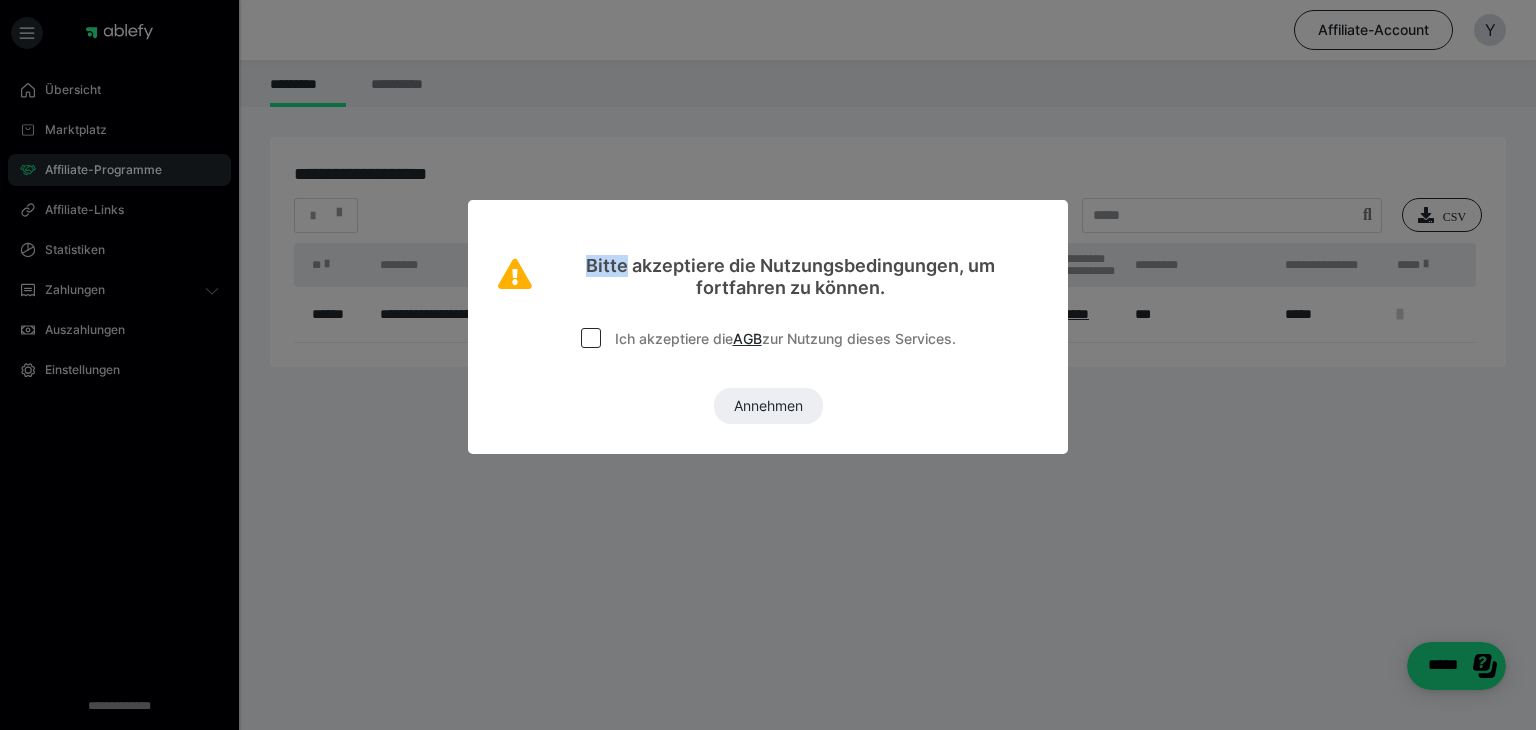 click on "Bitte akzeptiere die Nutzungsbedingungen, um fortfahren zu können. Ich akzeptiere die  AGB  zur Nutzung dieses Services. [GEOGRAPHIC_DATA]" at bounding box center [768, 365] 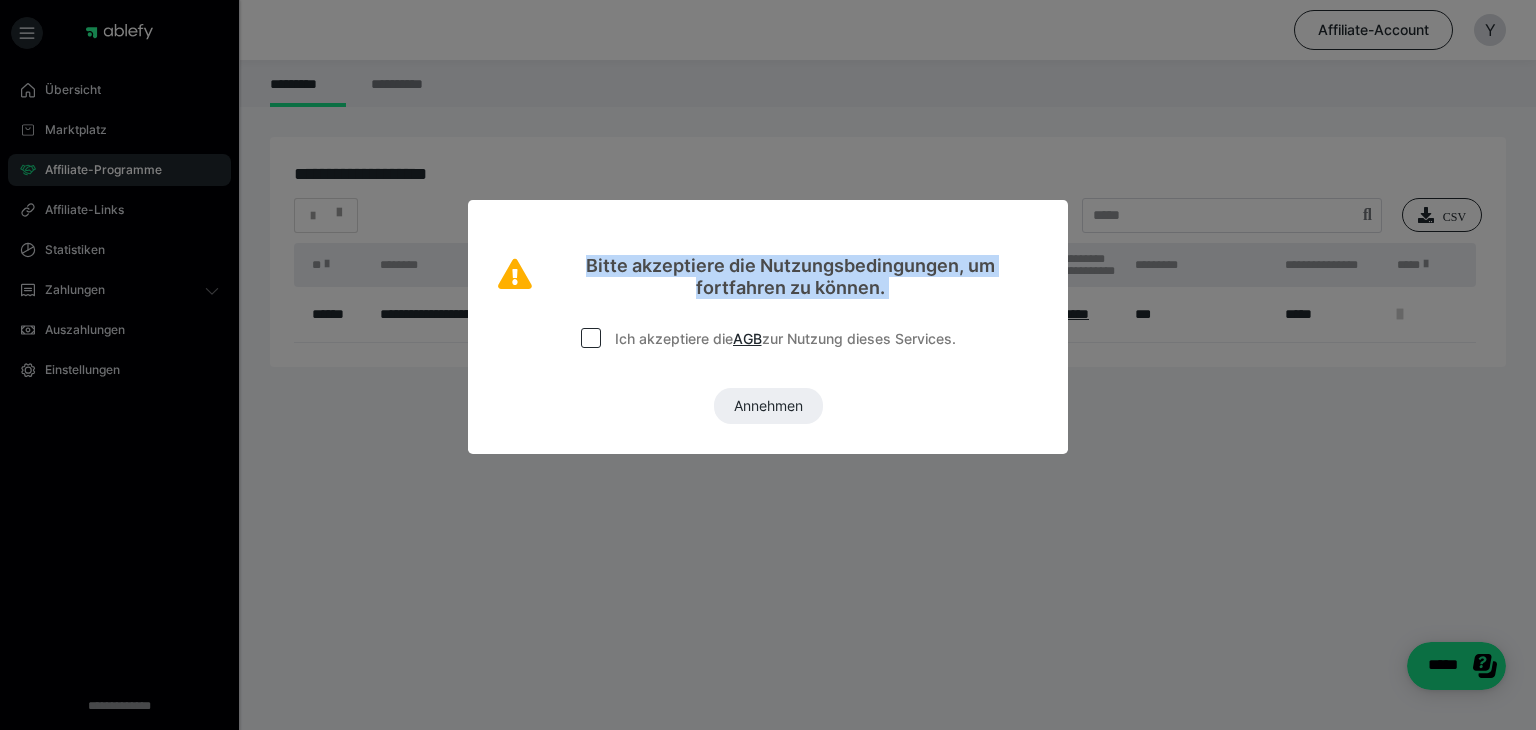 click at bounding box center (591, 338) 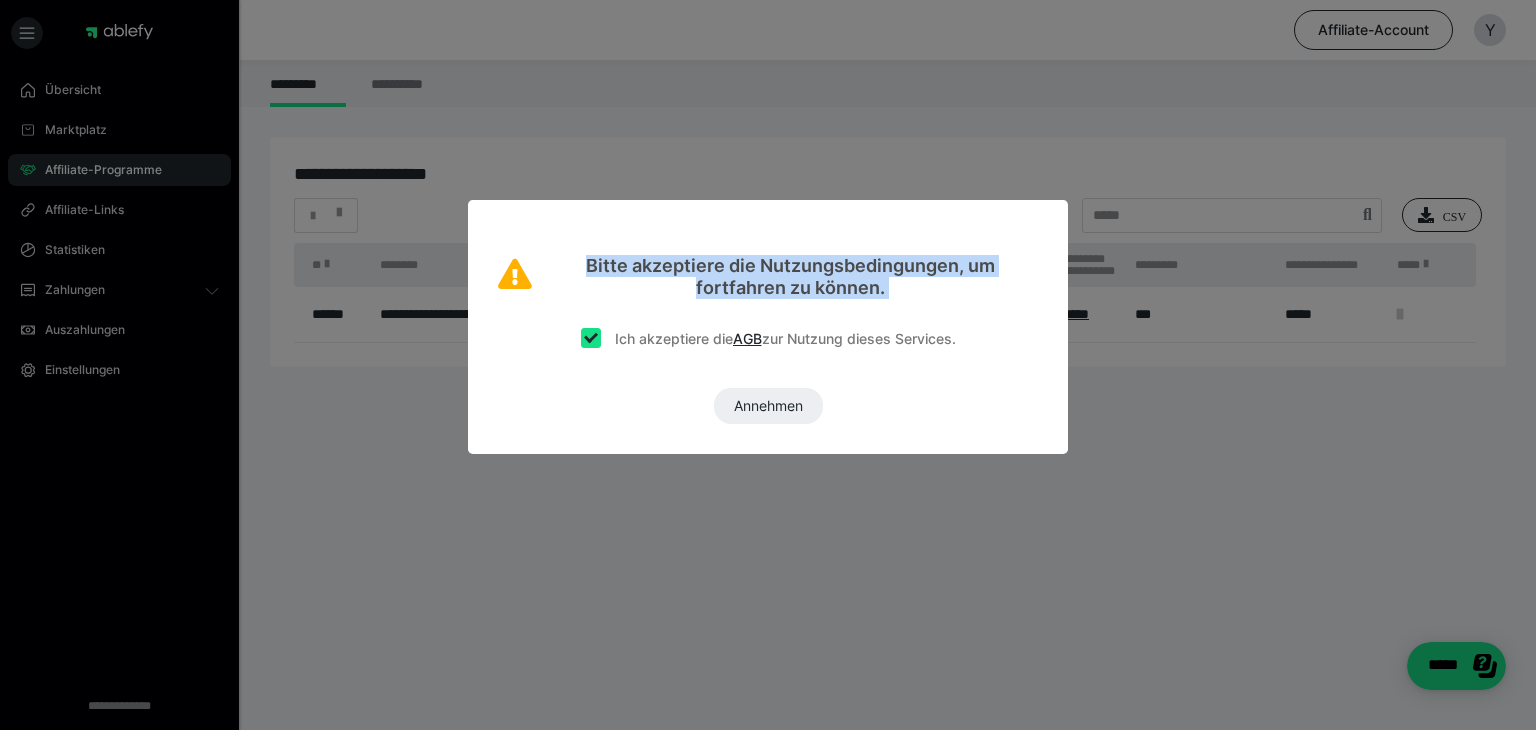 checkbox on "true" 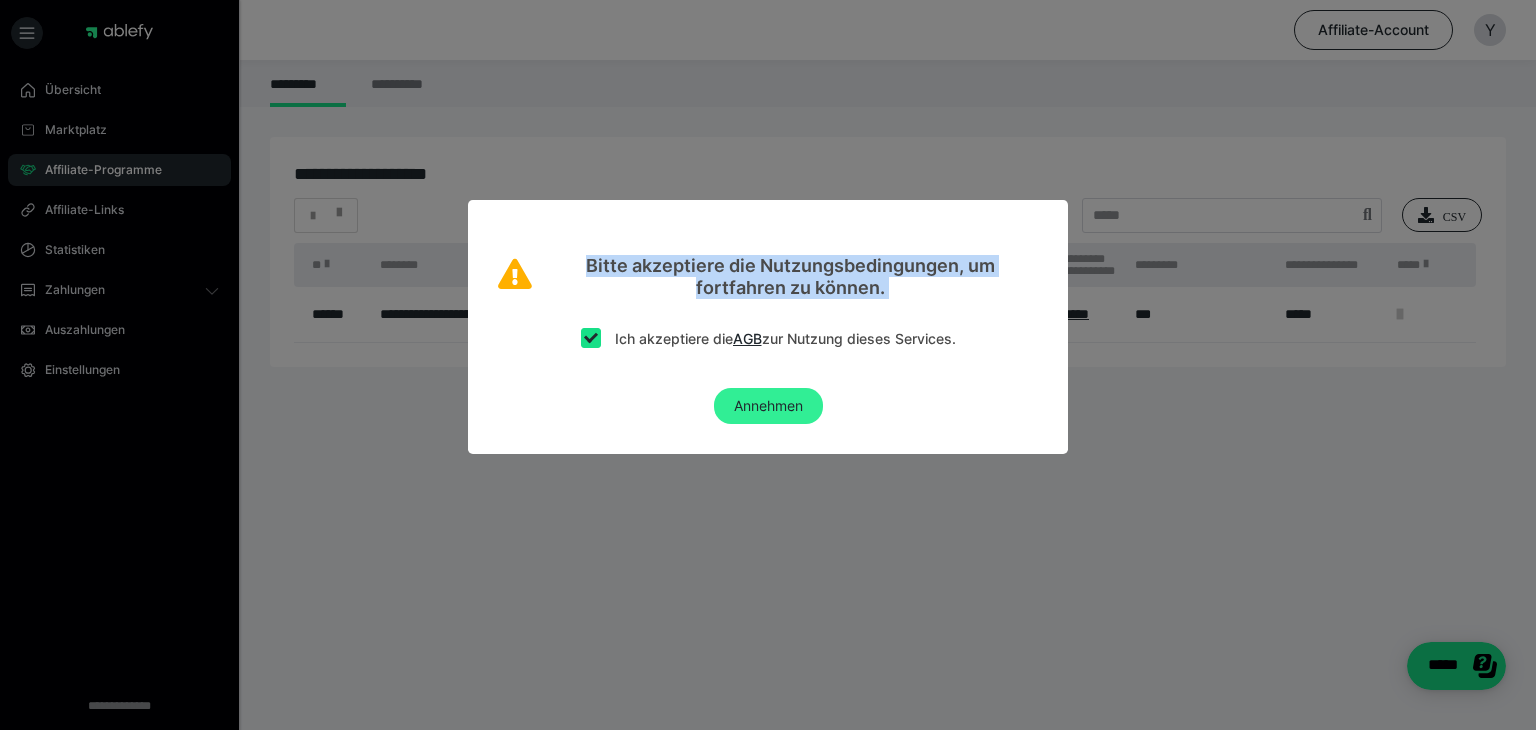 click on "Annehmen" at bounding box center (768, 406) 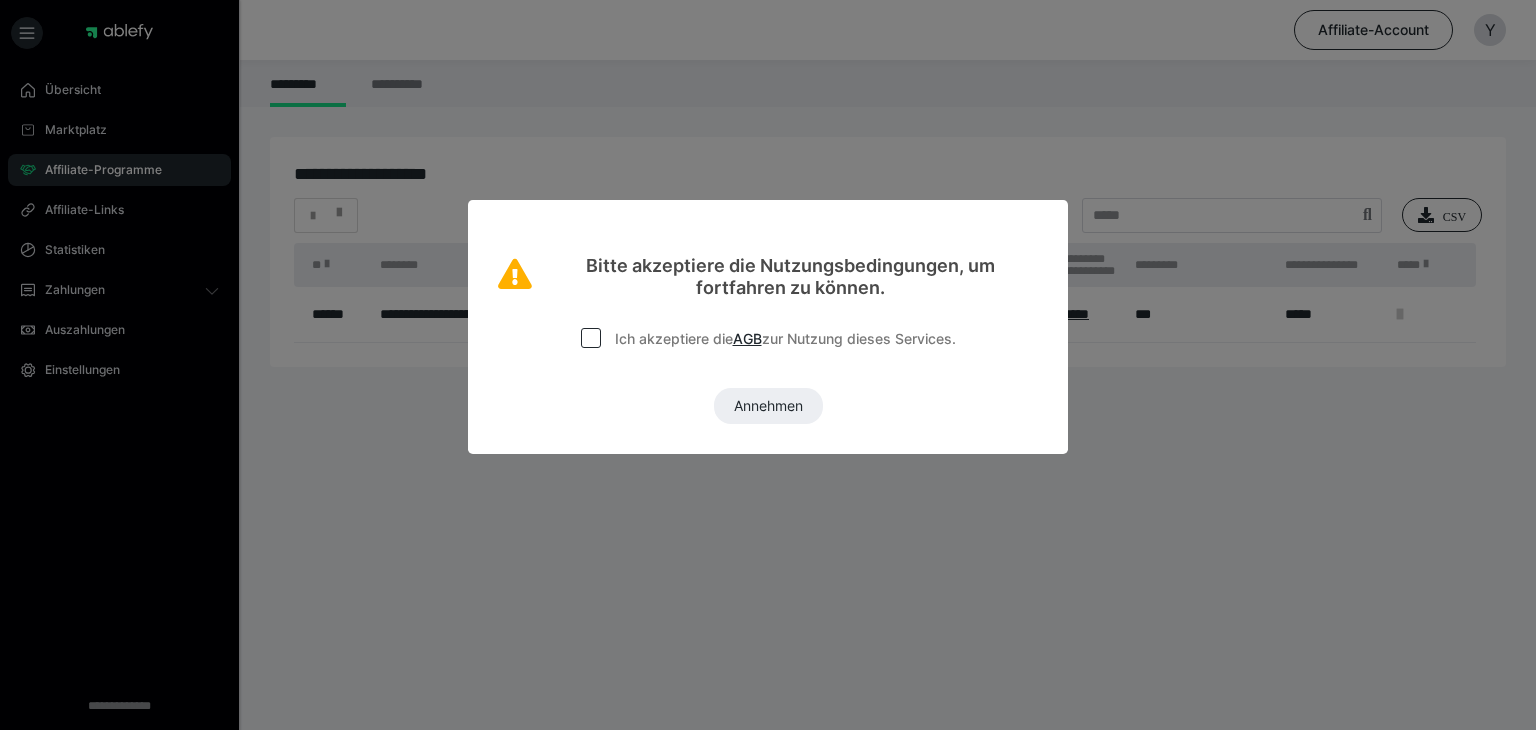 scroll, scrollTop: 0, scrollLeft: 0, axis: both 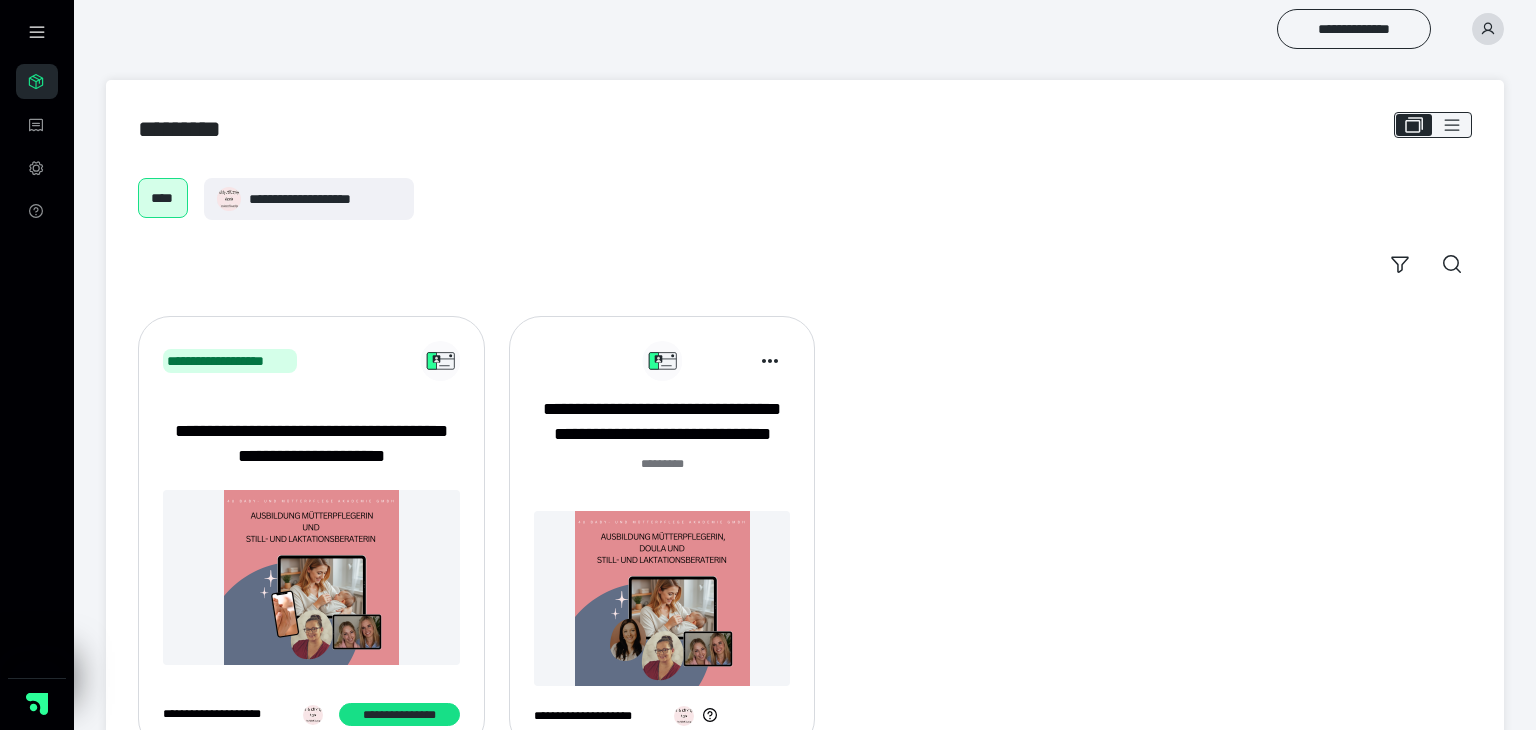 click on "**********" at bounding box center [229, 714] 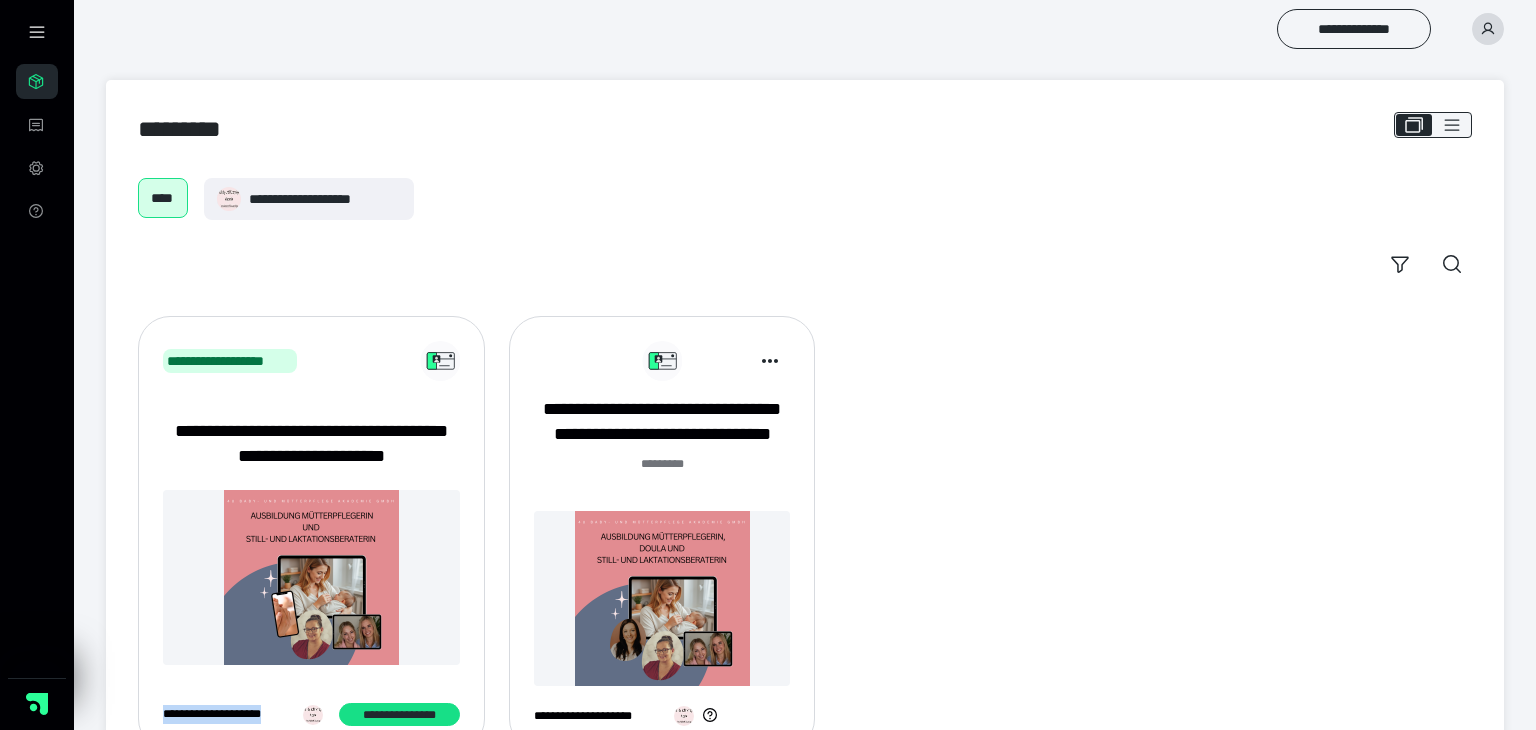 click at bounding box center [311, 577] 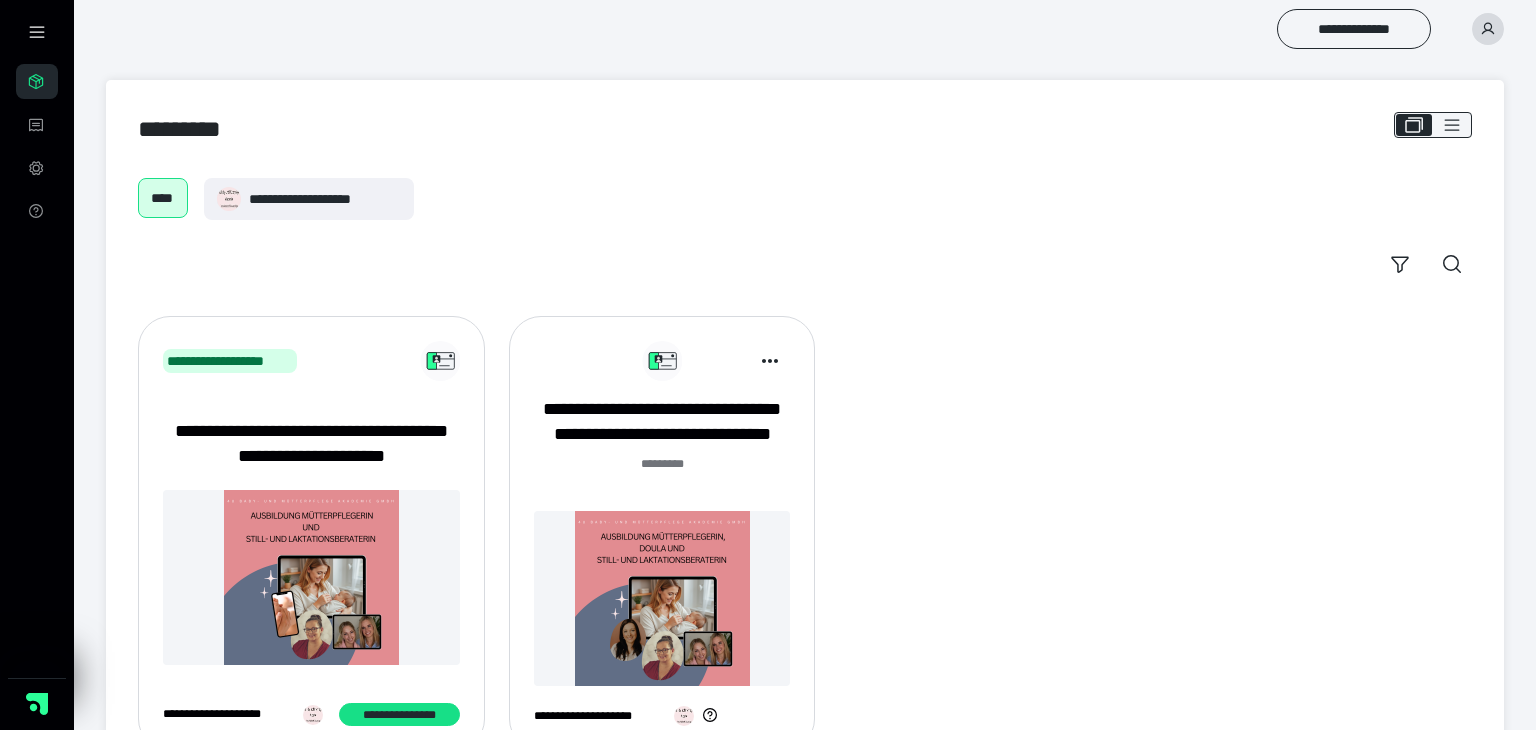 click on "**********" at bounding box center (311, 444) 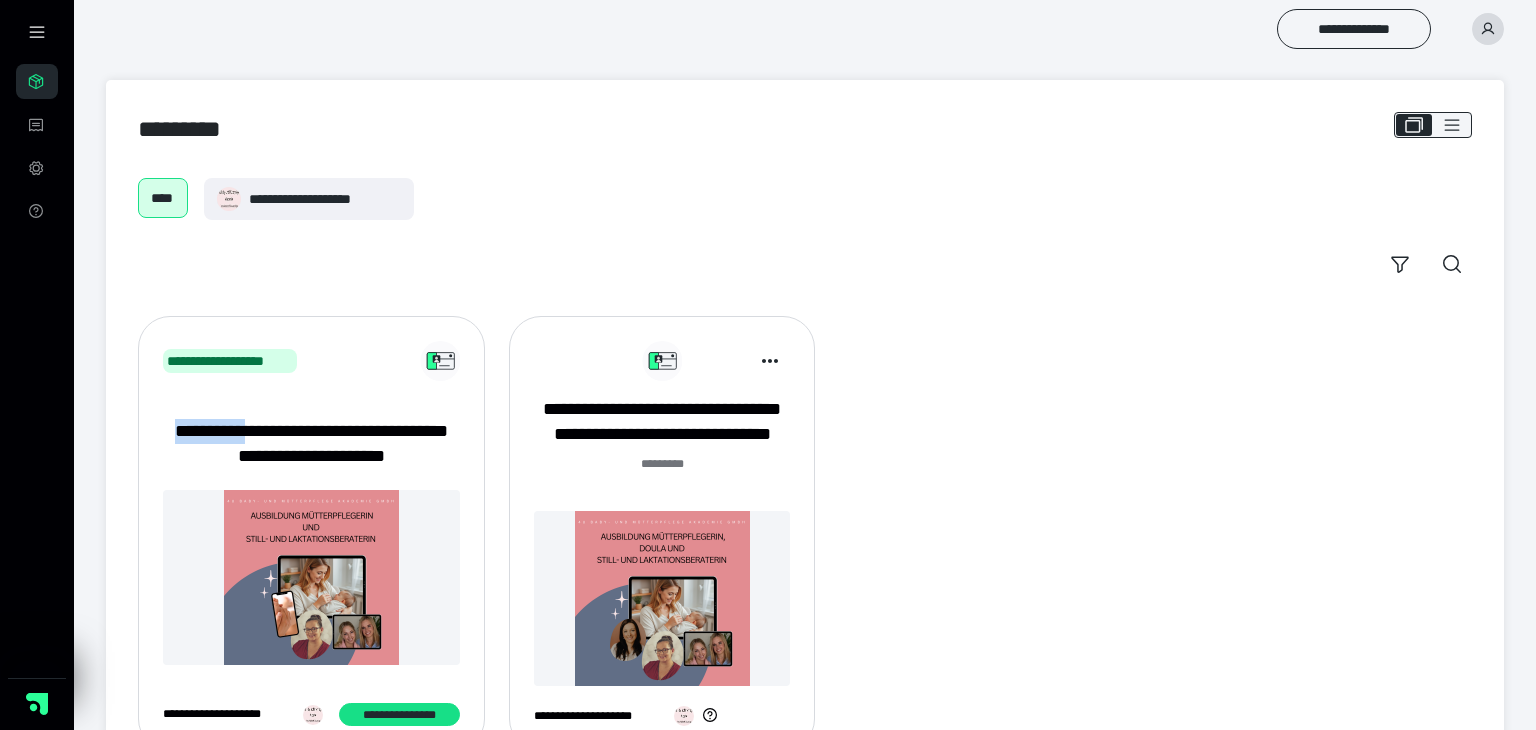 click on "**********" at bounding box center (311, 444) 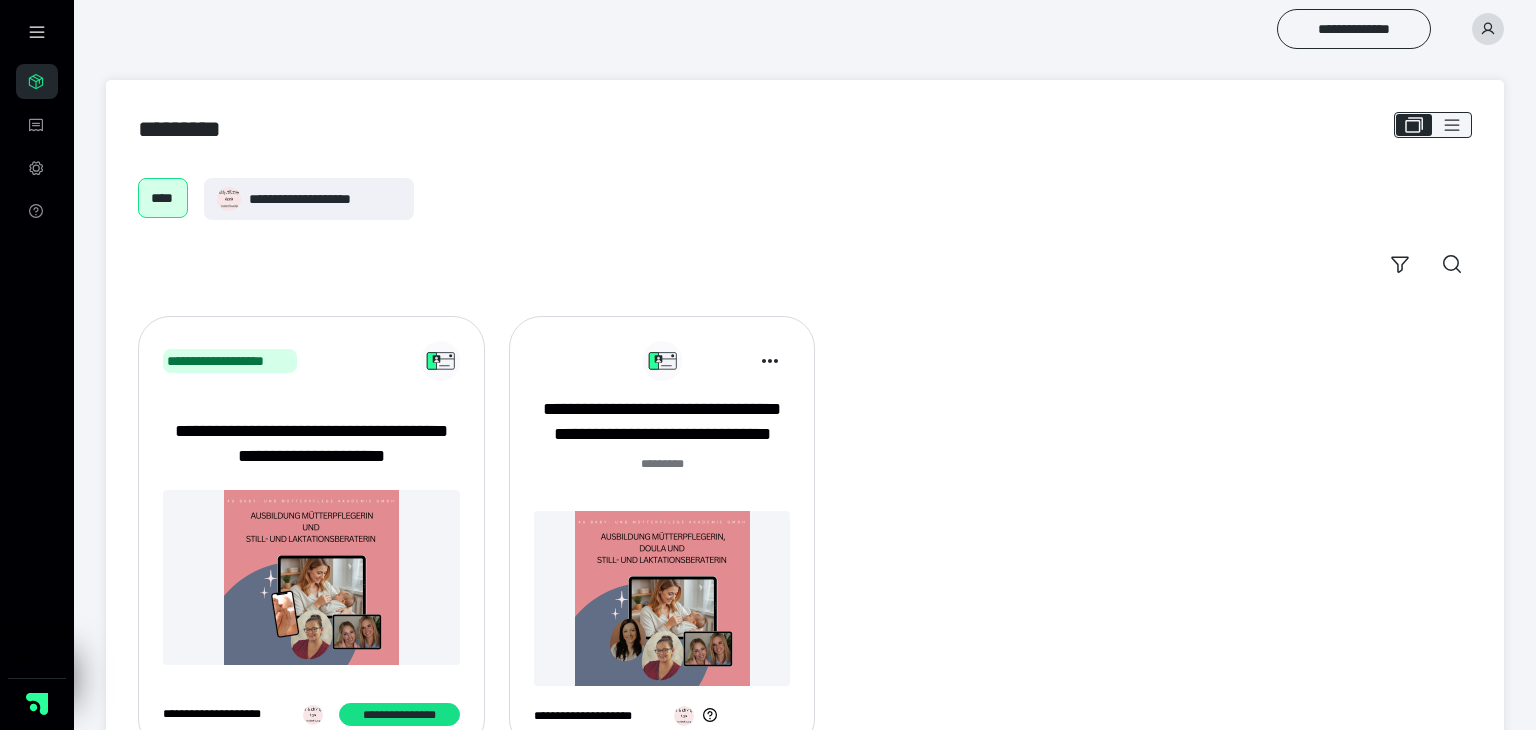click on "**********" at bounding box center (311, 444) 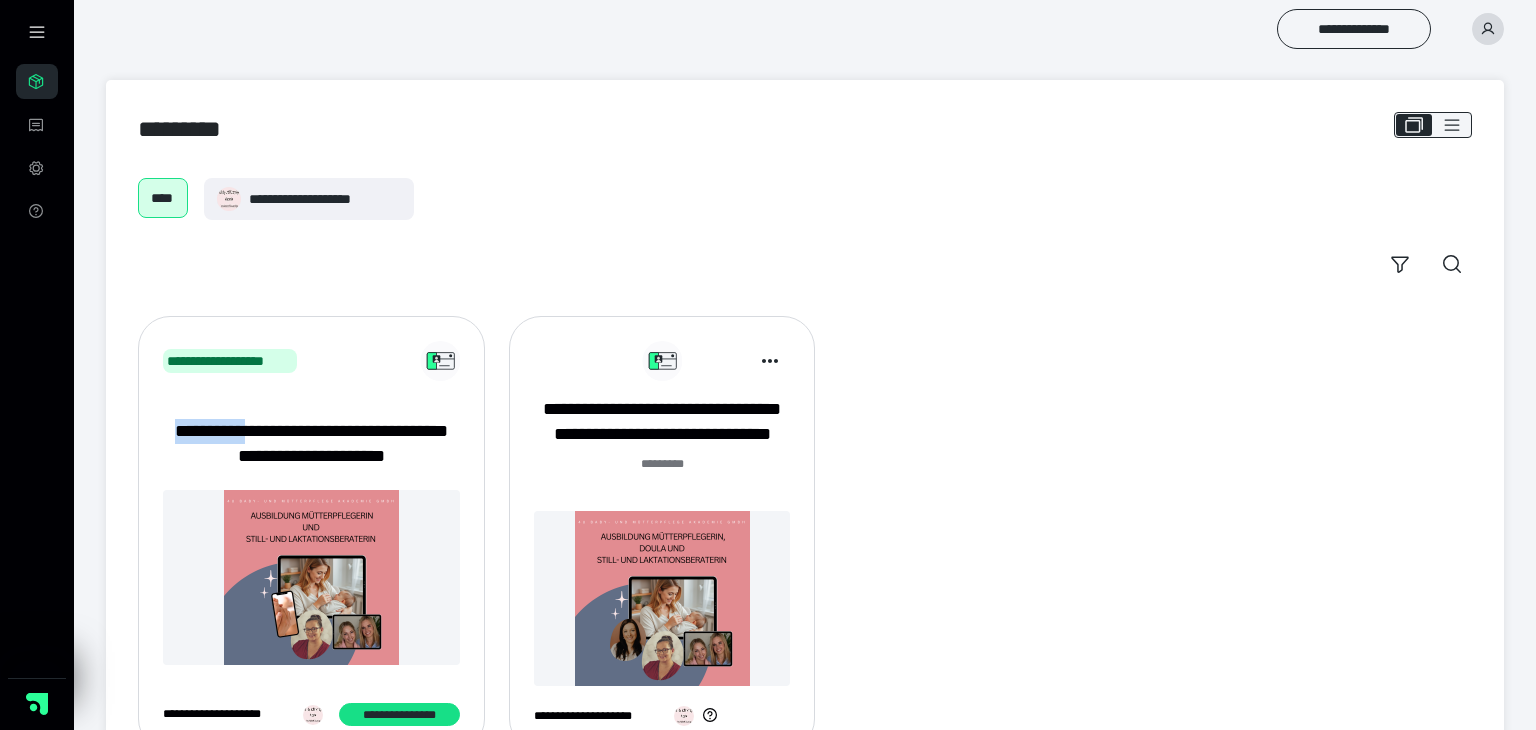 click on "**********" at bounding box center [311, 444] 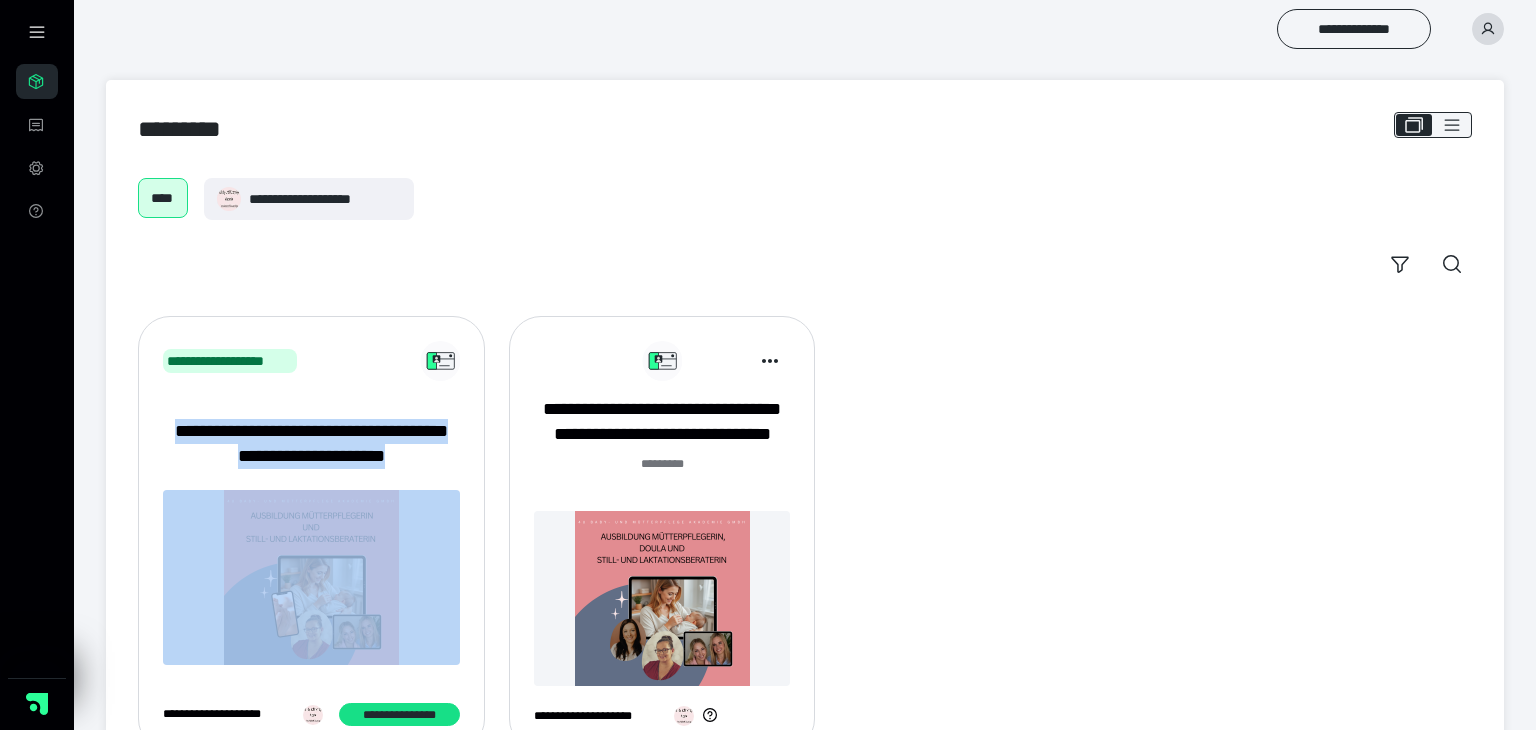 click on "**********" at bounding box center (311, 444) 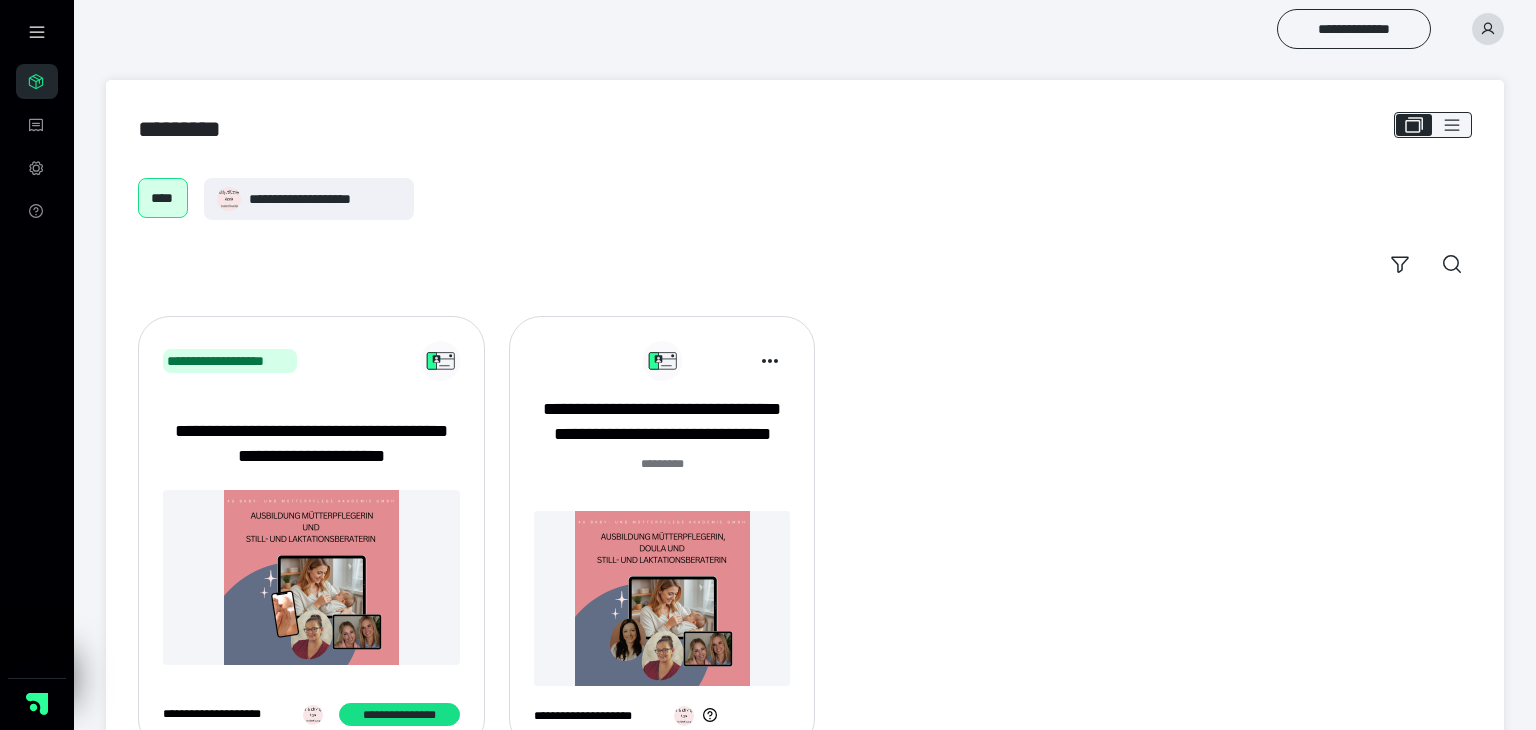 click at bounding box center [311, 577] 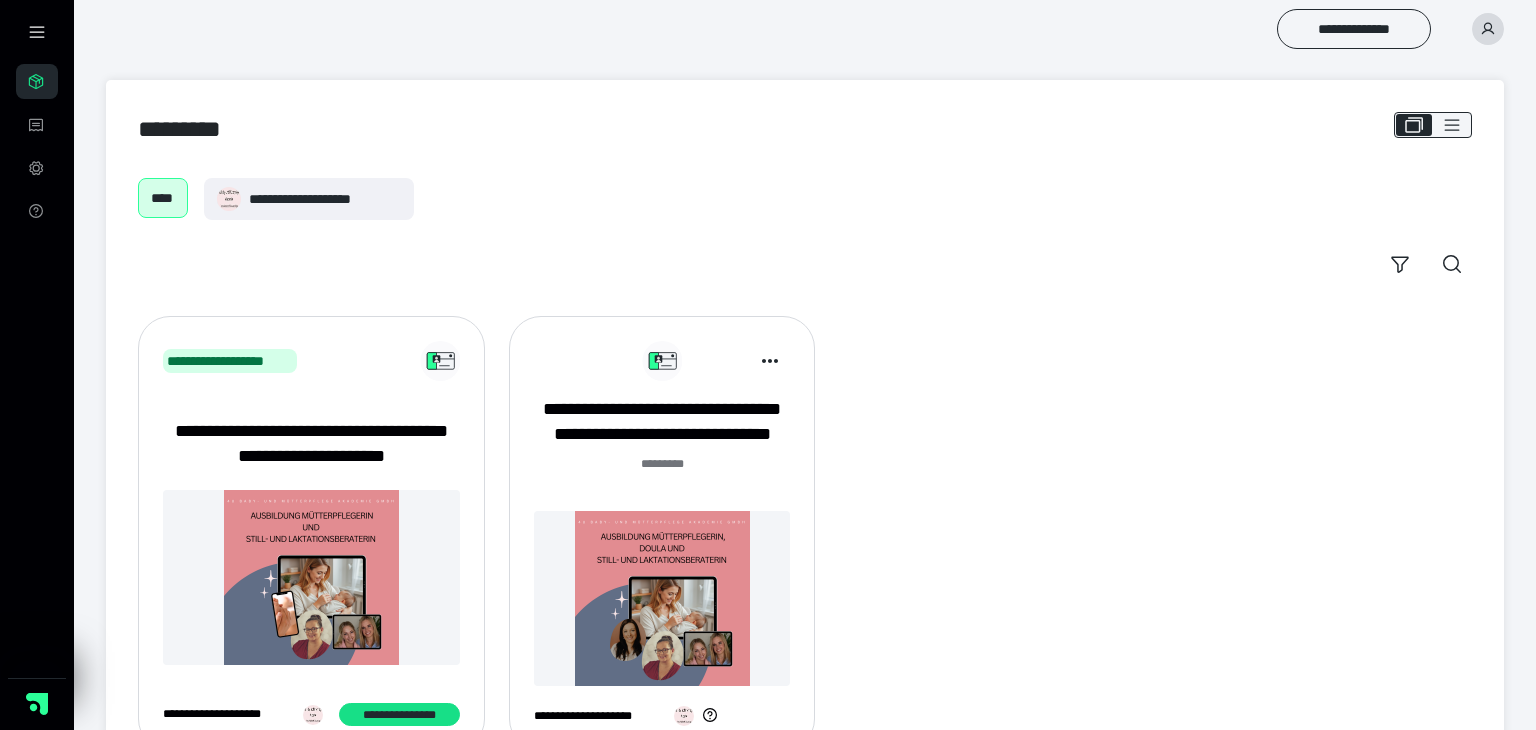 click on "****" at bounding box center [163, 198] 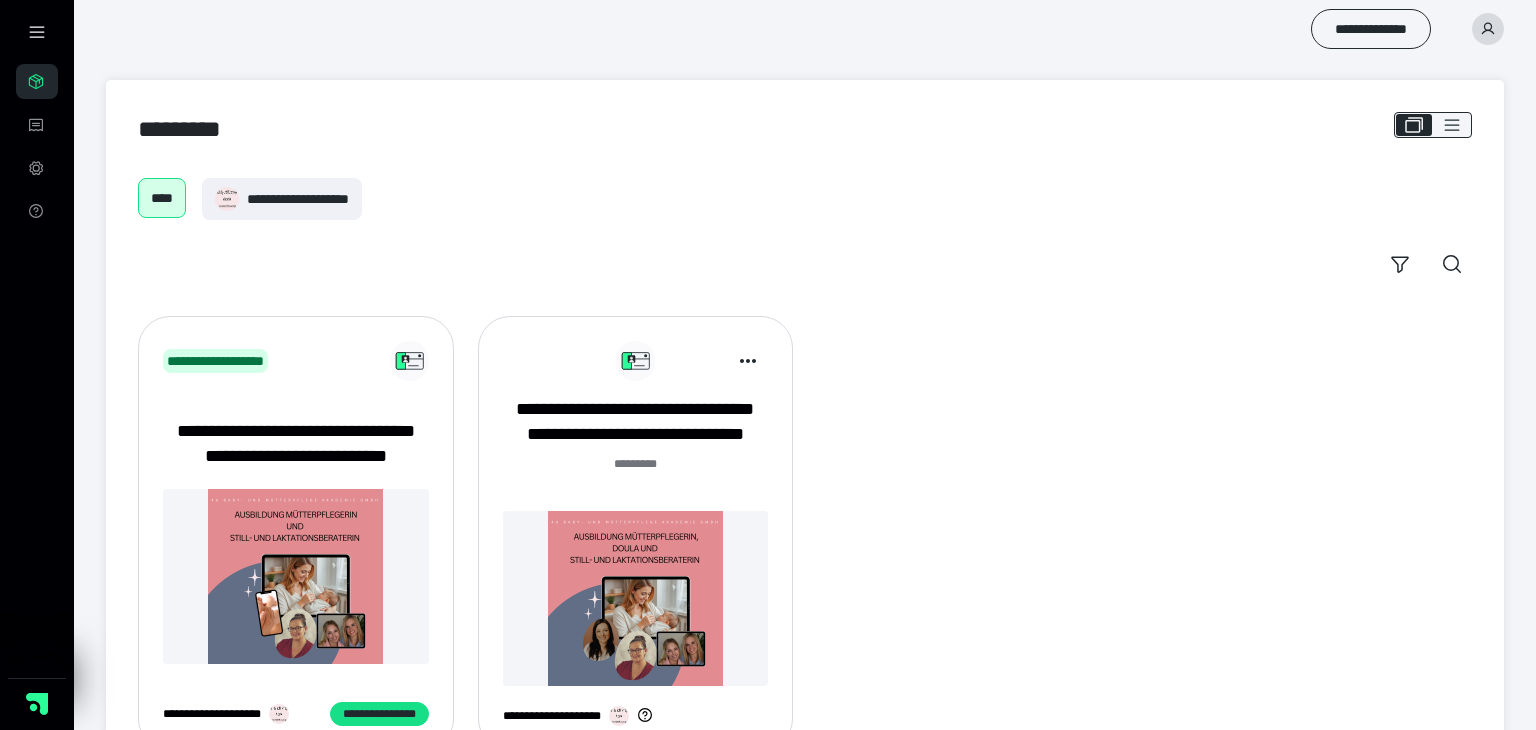scroll, scrollTop: 0, scrollLeft: 0, axis: both 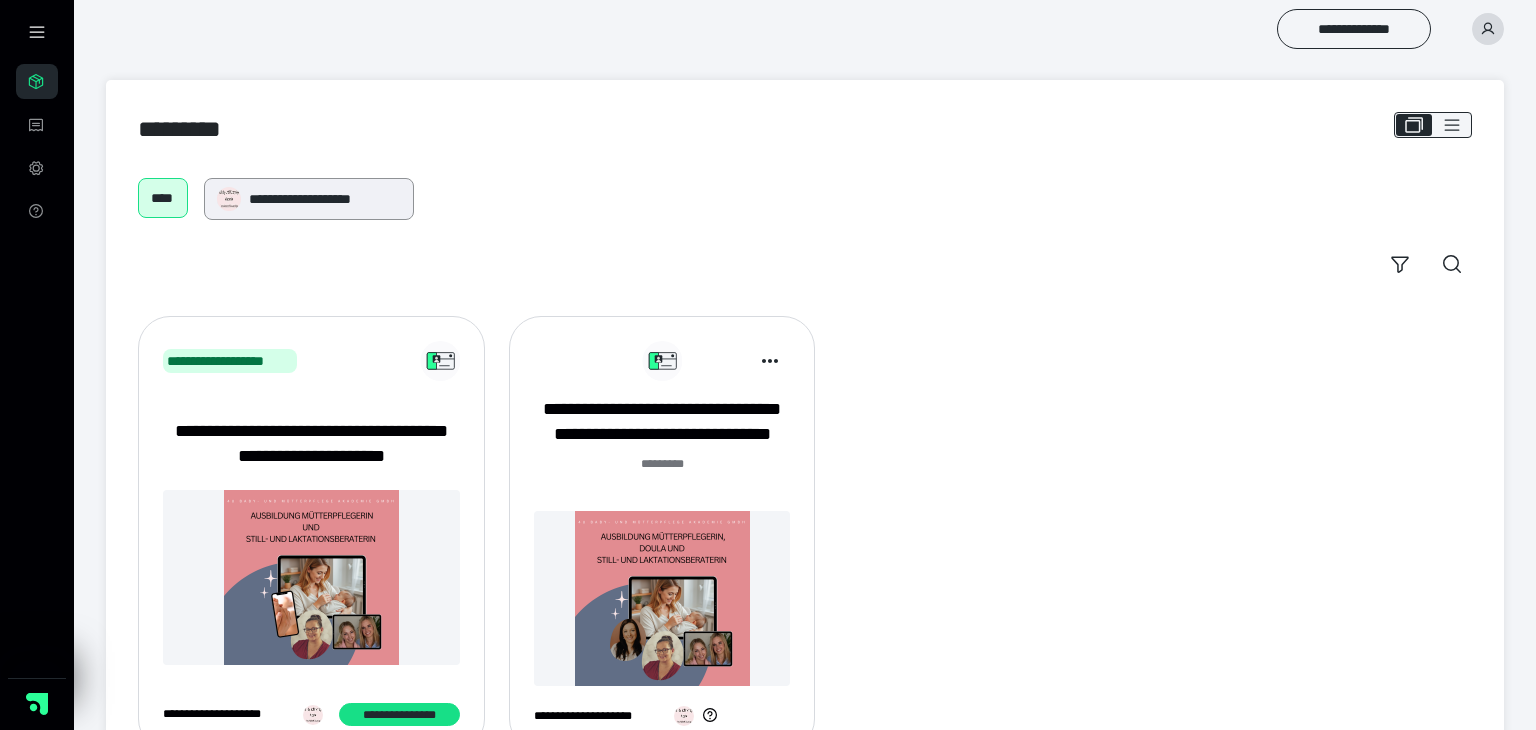 click on "**********" at bounding box center (308, 199) 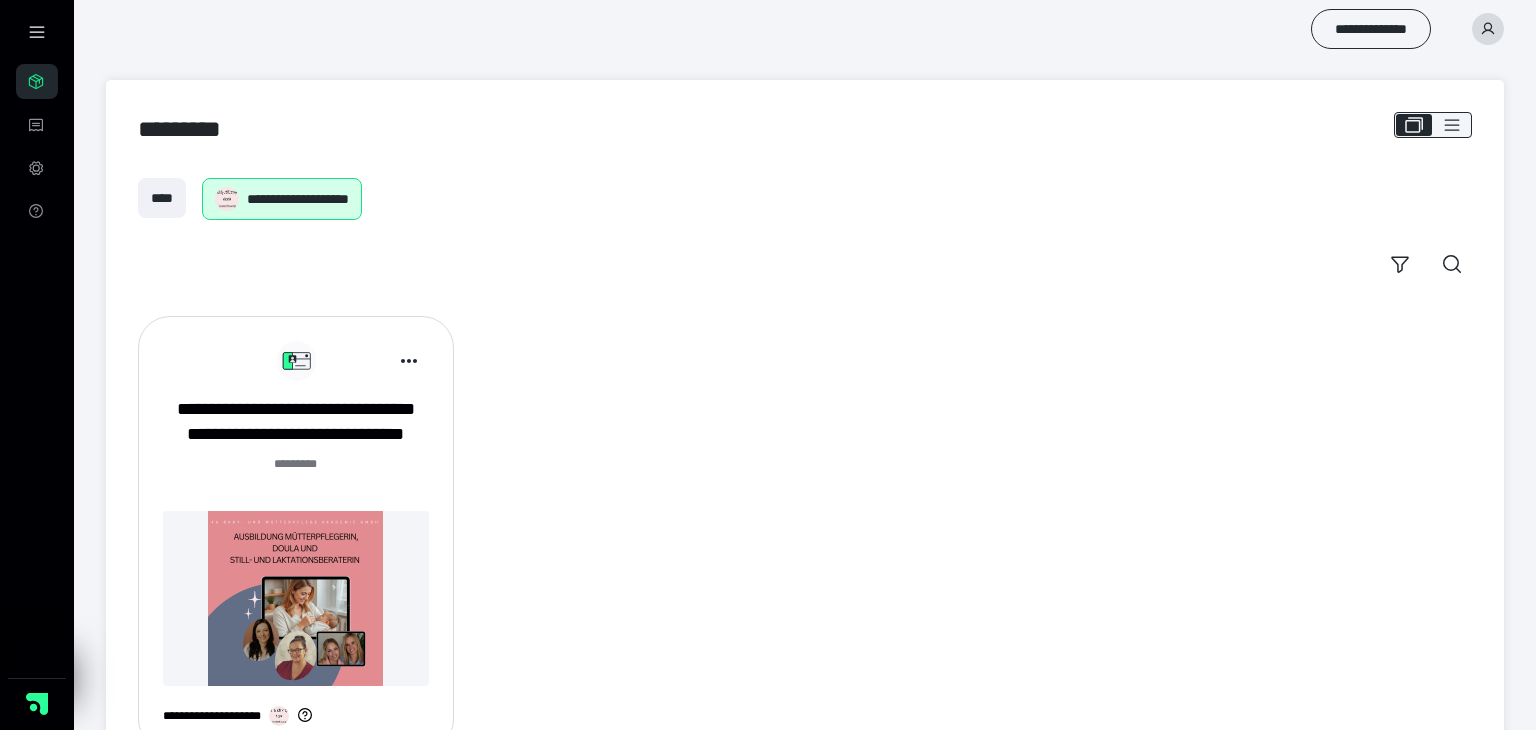 scroll, scrollTop: 0, scrollLeft: 0, axis: both 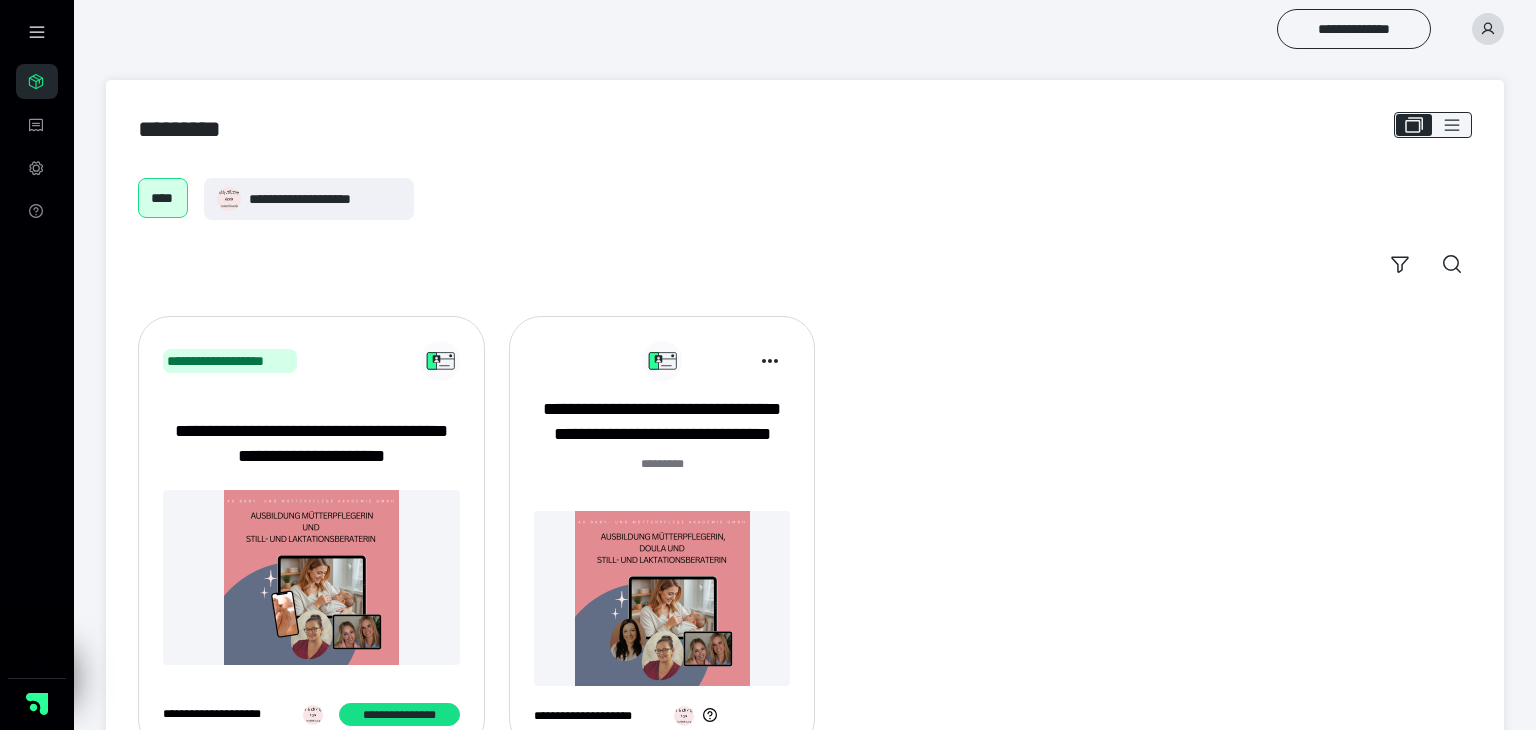 click 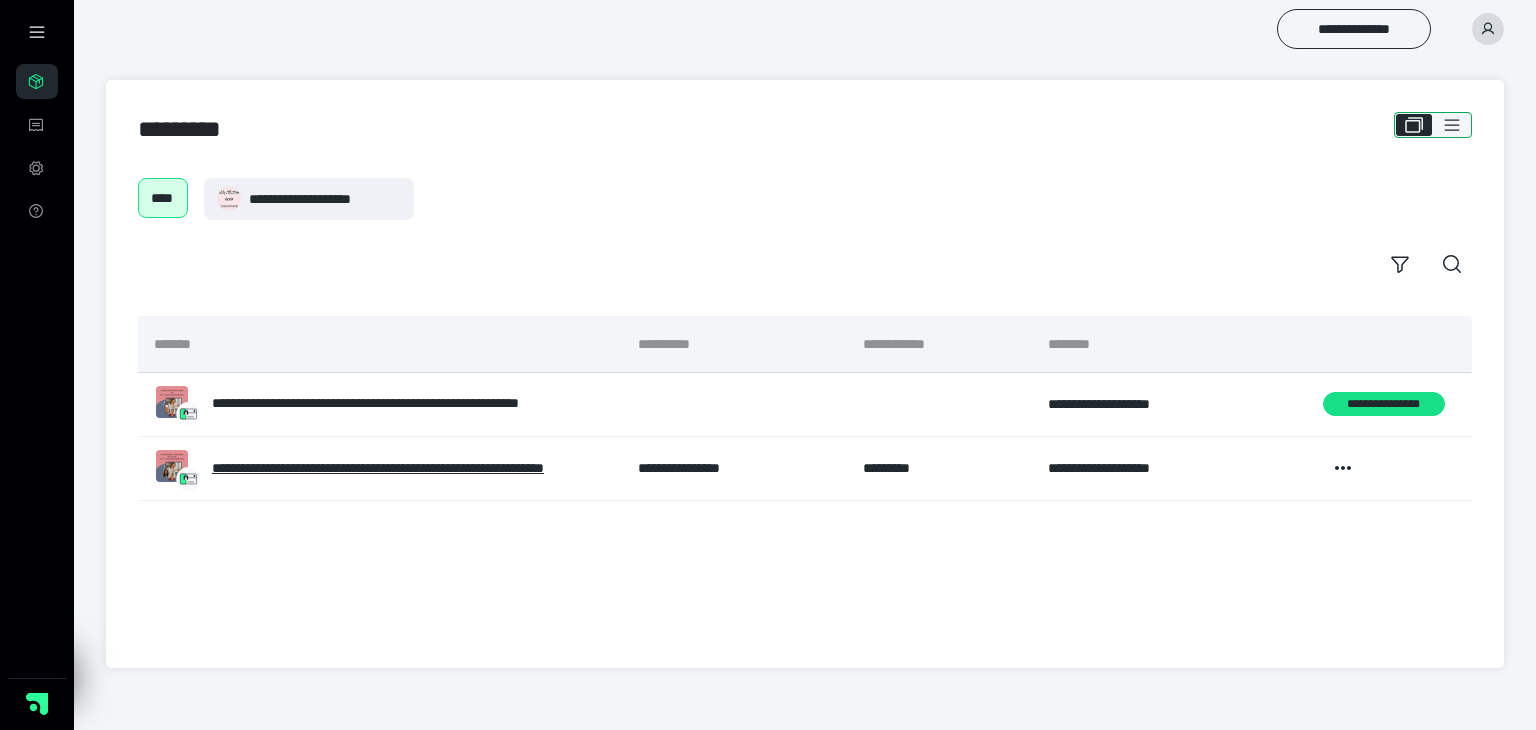 click 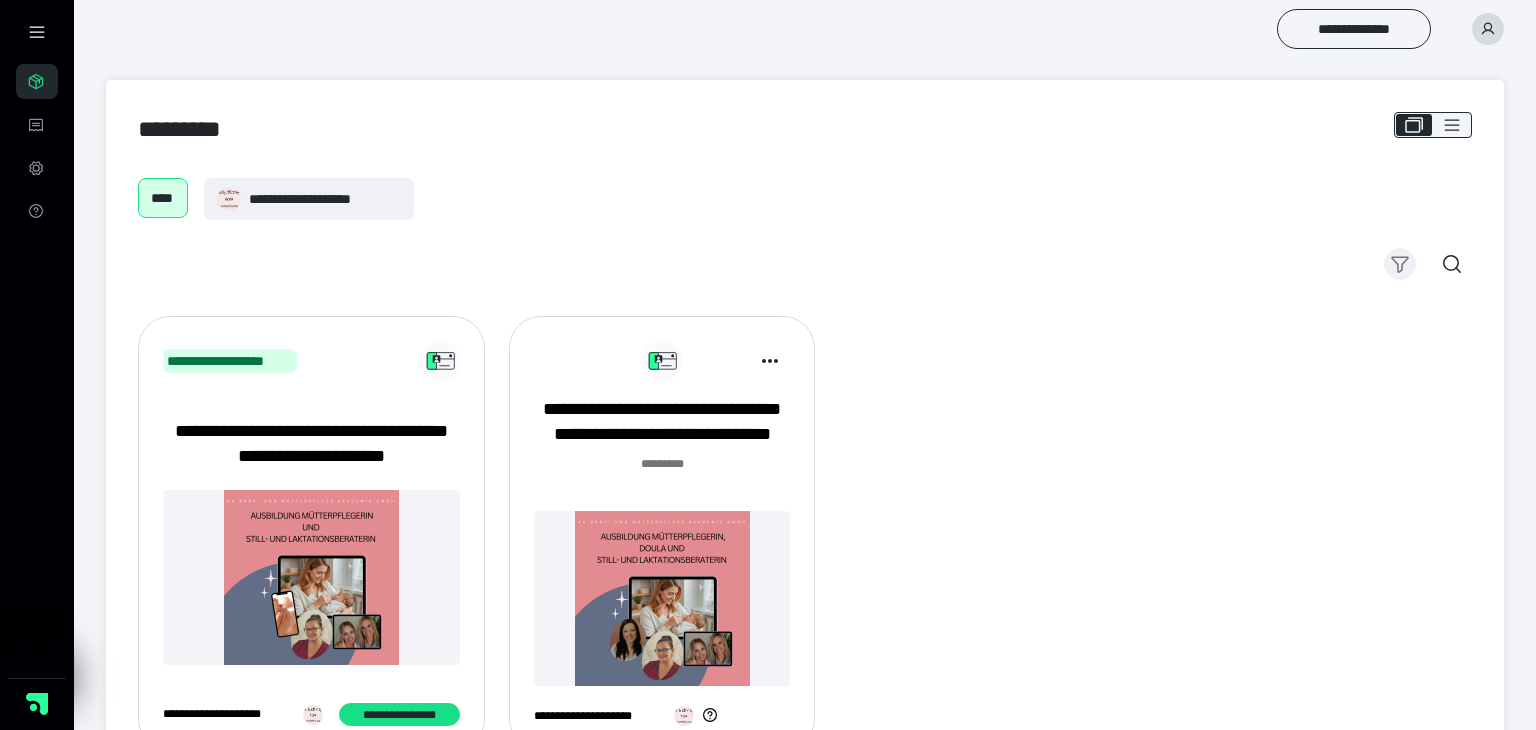 click at bounding box center [1400, 264] 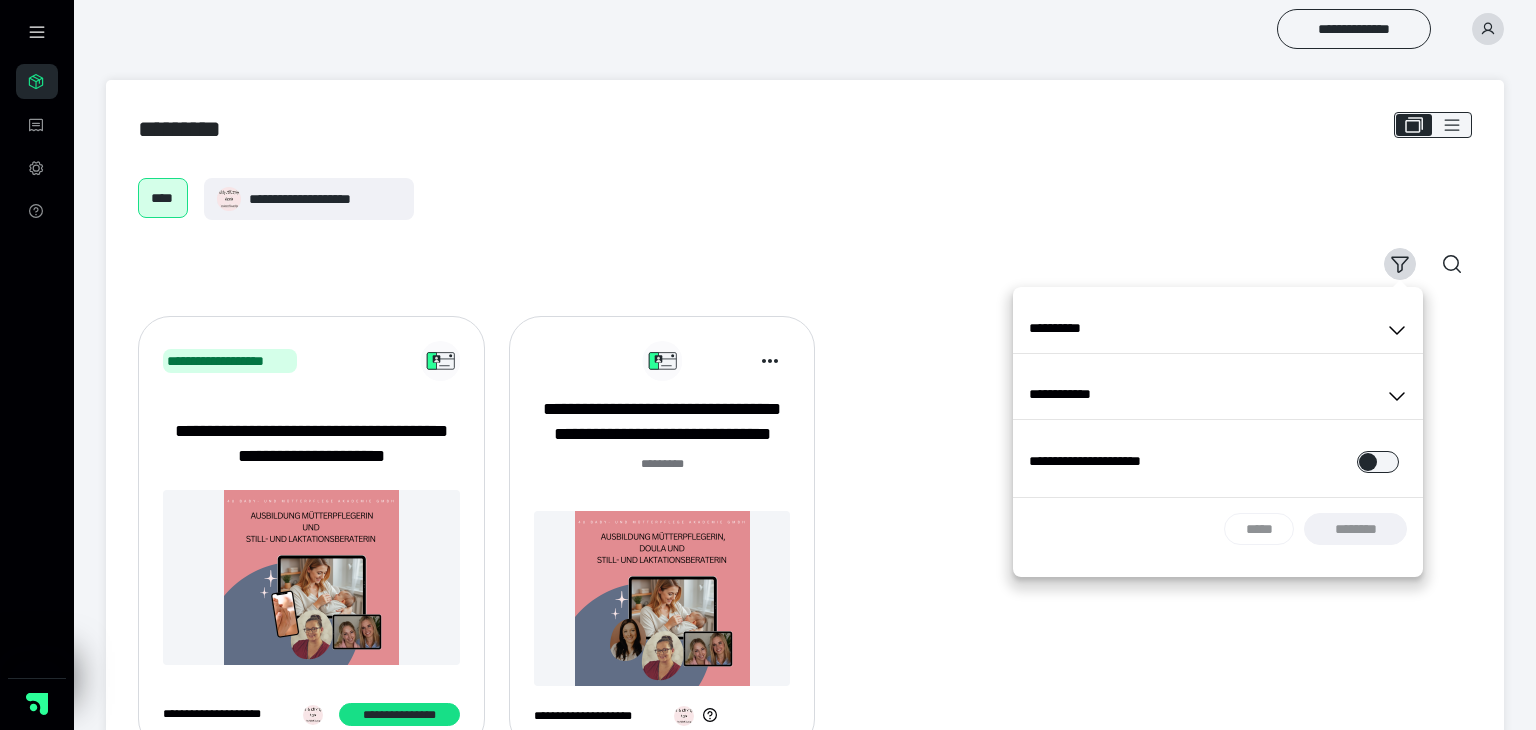 click at bounding box center (1488, 29) 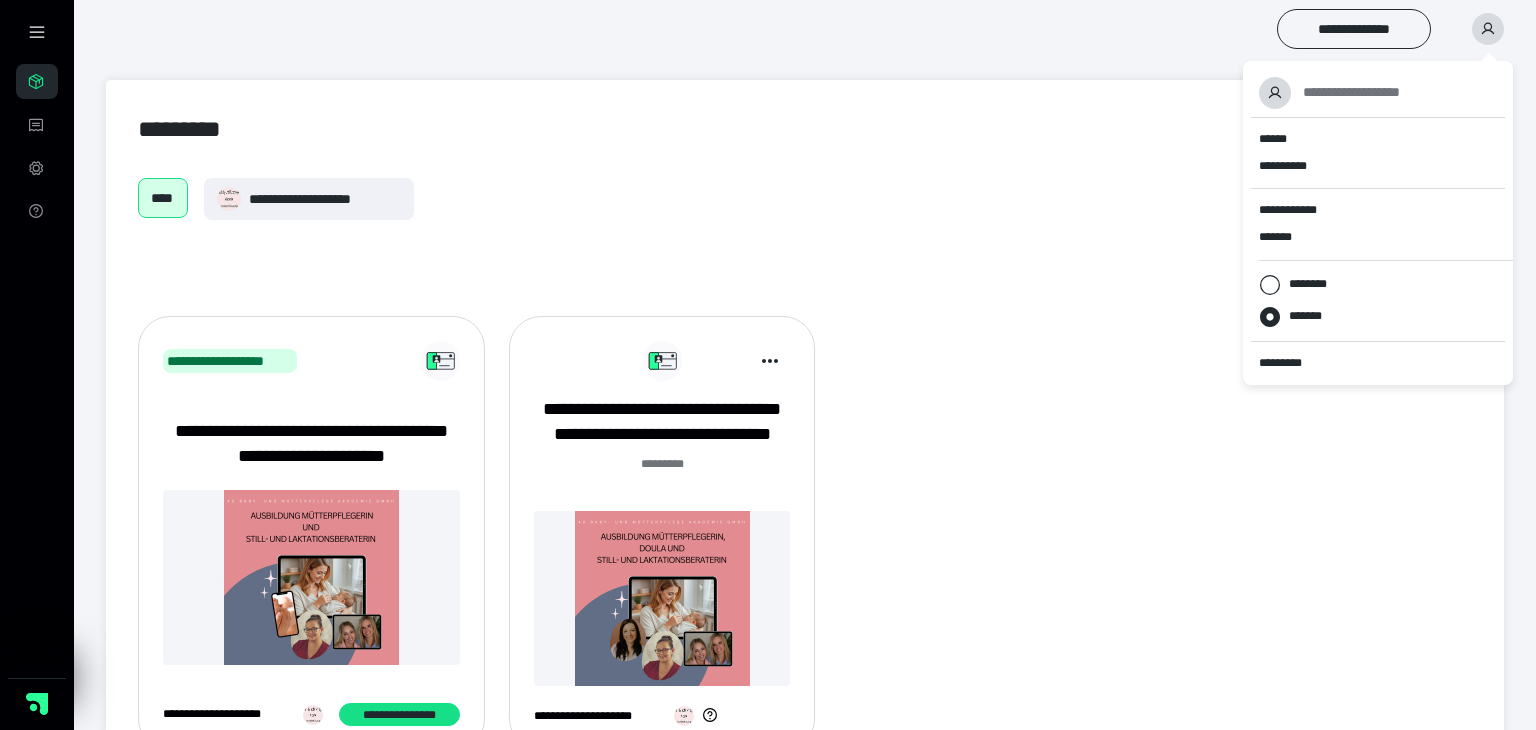 click on "**********" at bounding box center [805, 231] 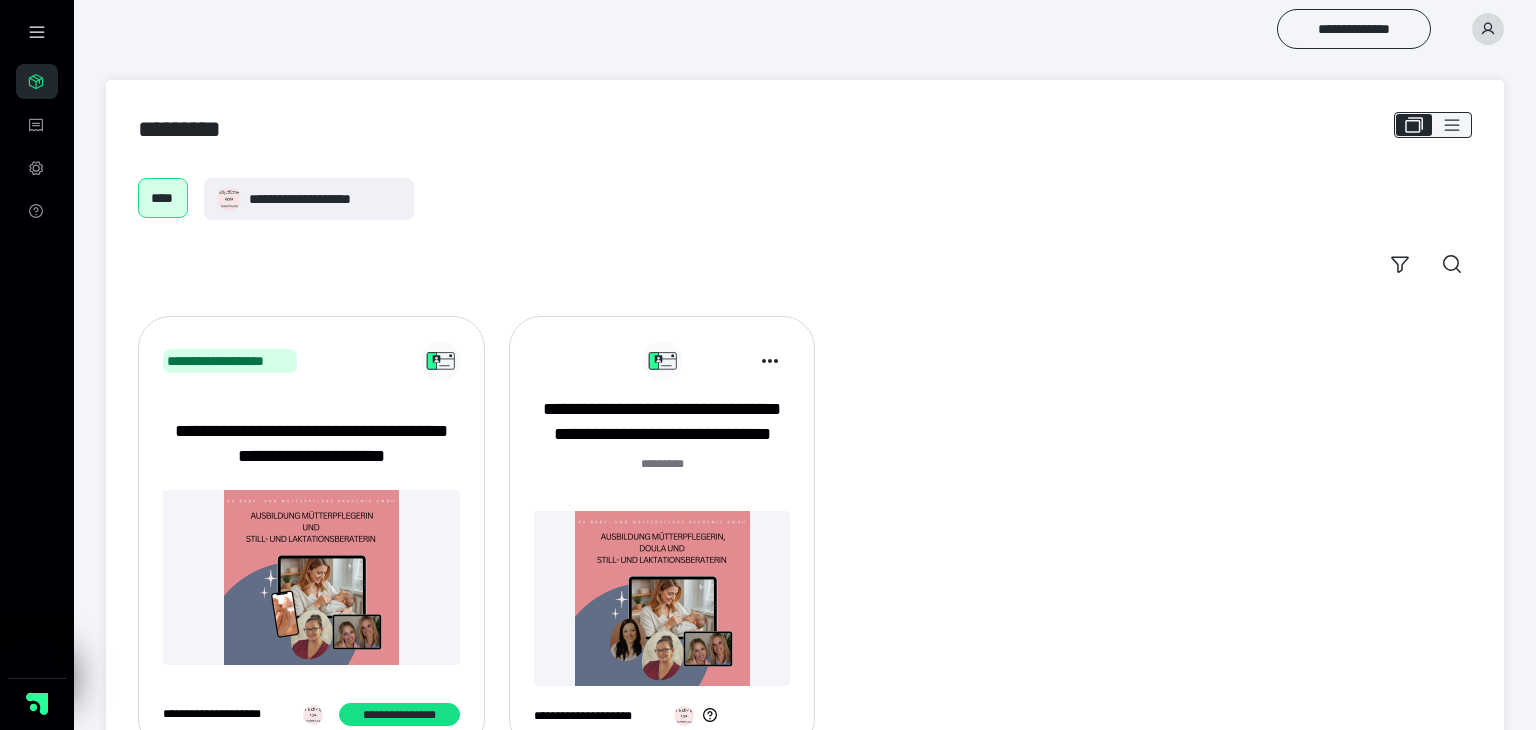 click on "**********" at bounding box center [805, 231] 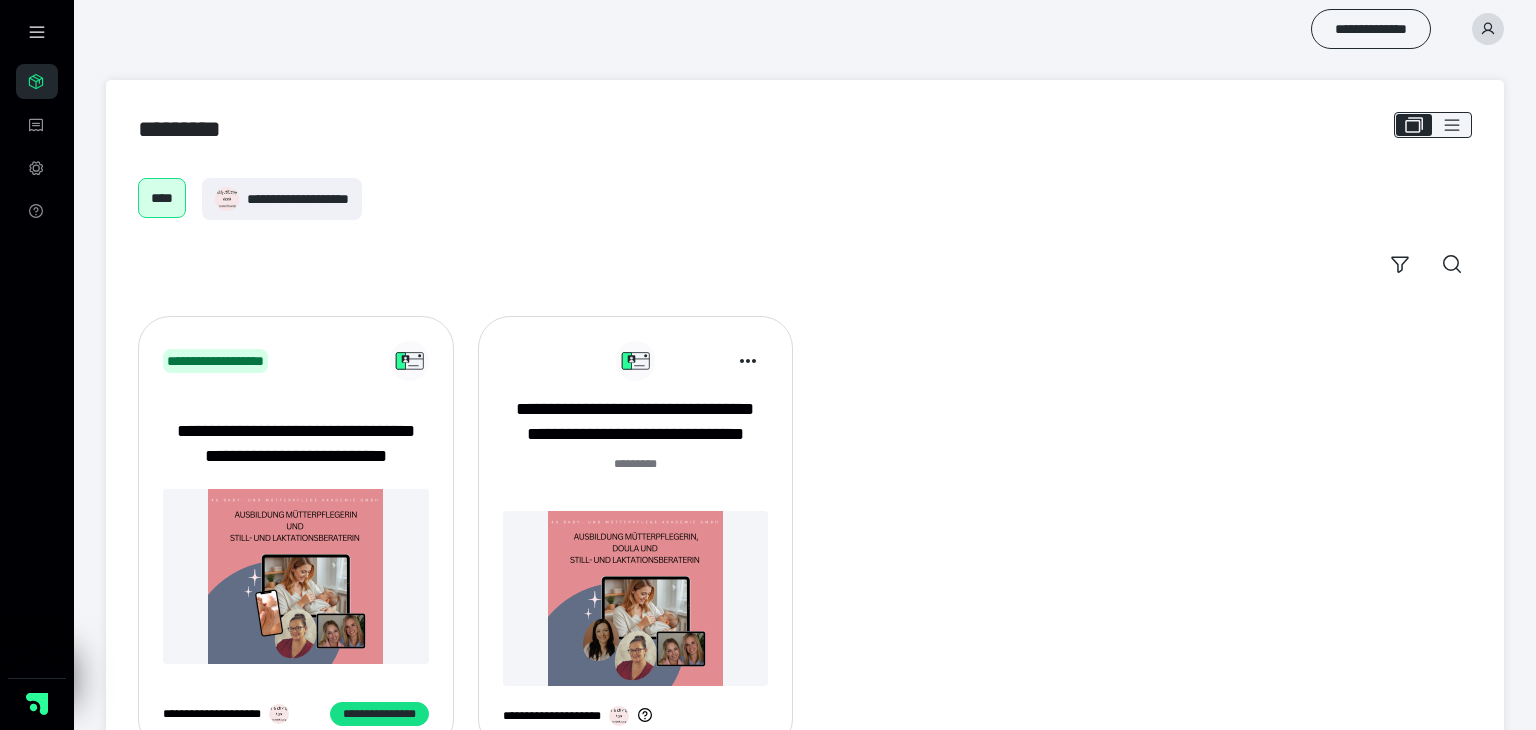 scroll, scrollTop: 0, scrollLeft: 0, axis: both 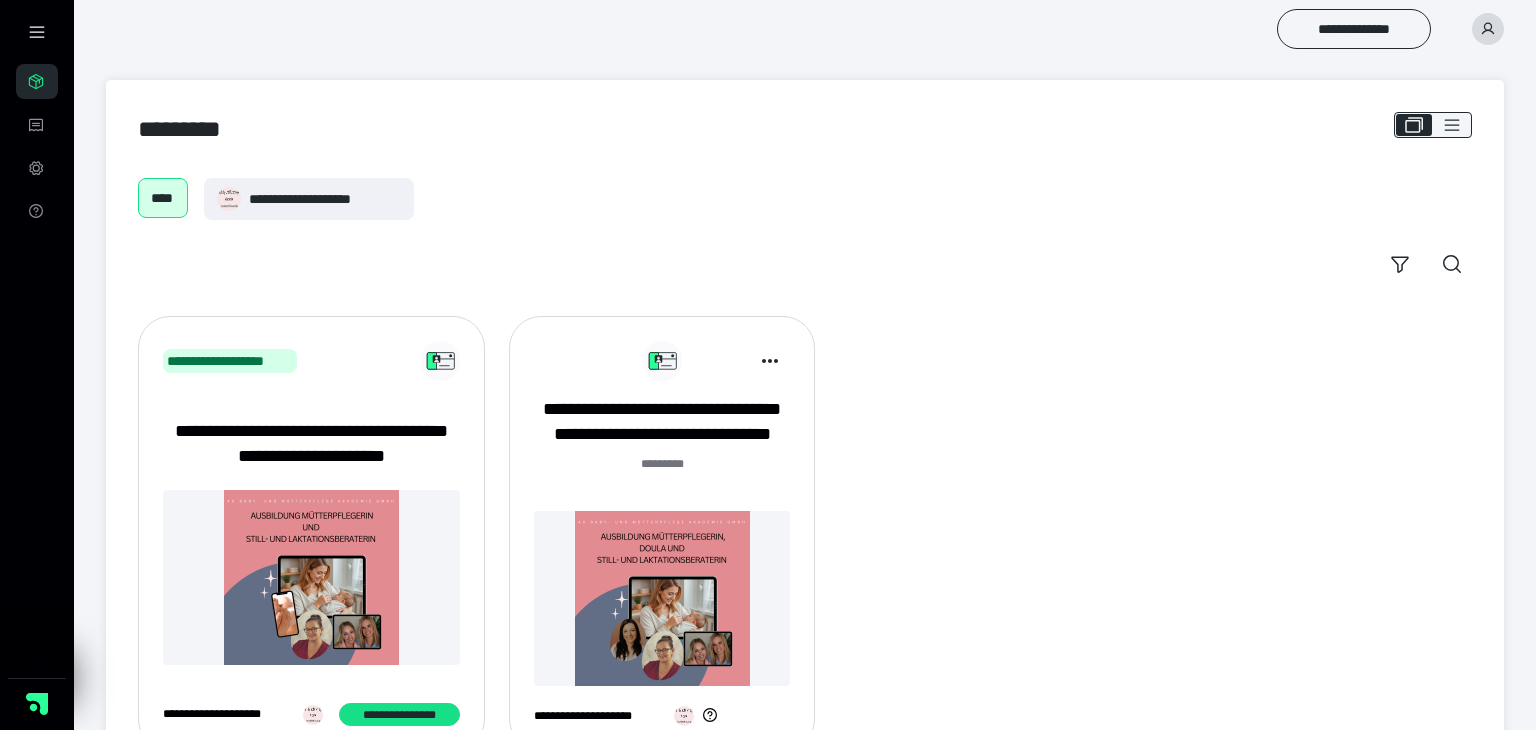 click on "*********" at bounding box center (193, 129) 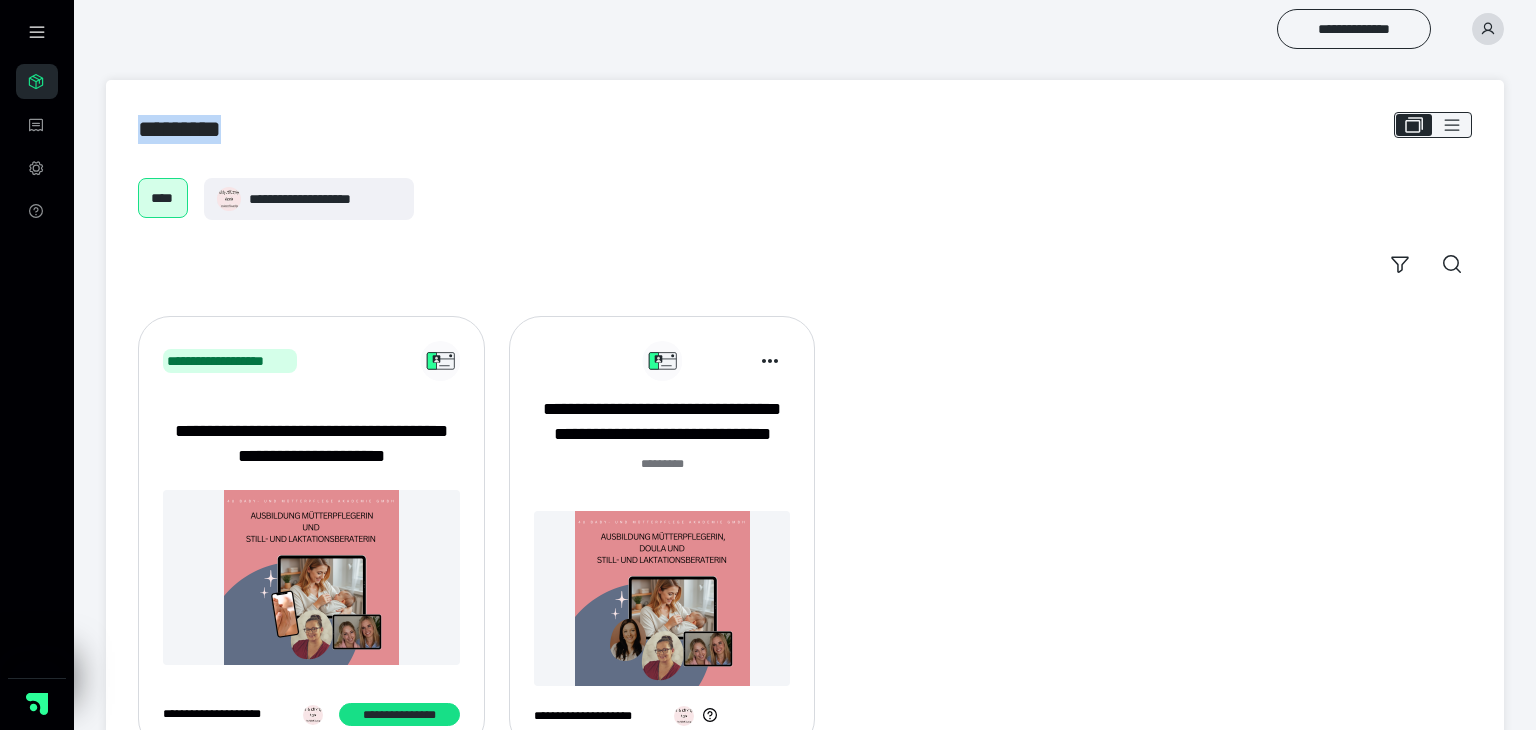 click on "*********" at bounding box center (193, 129) 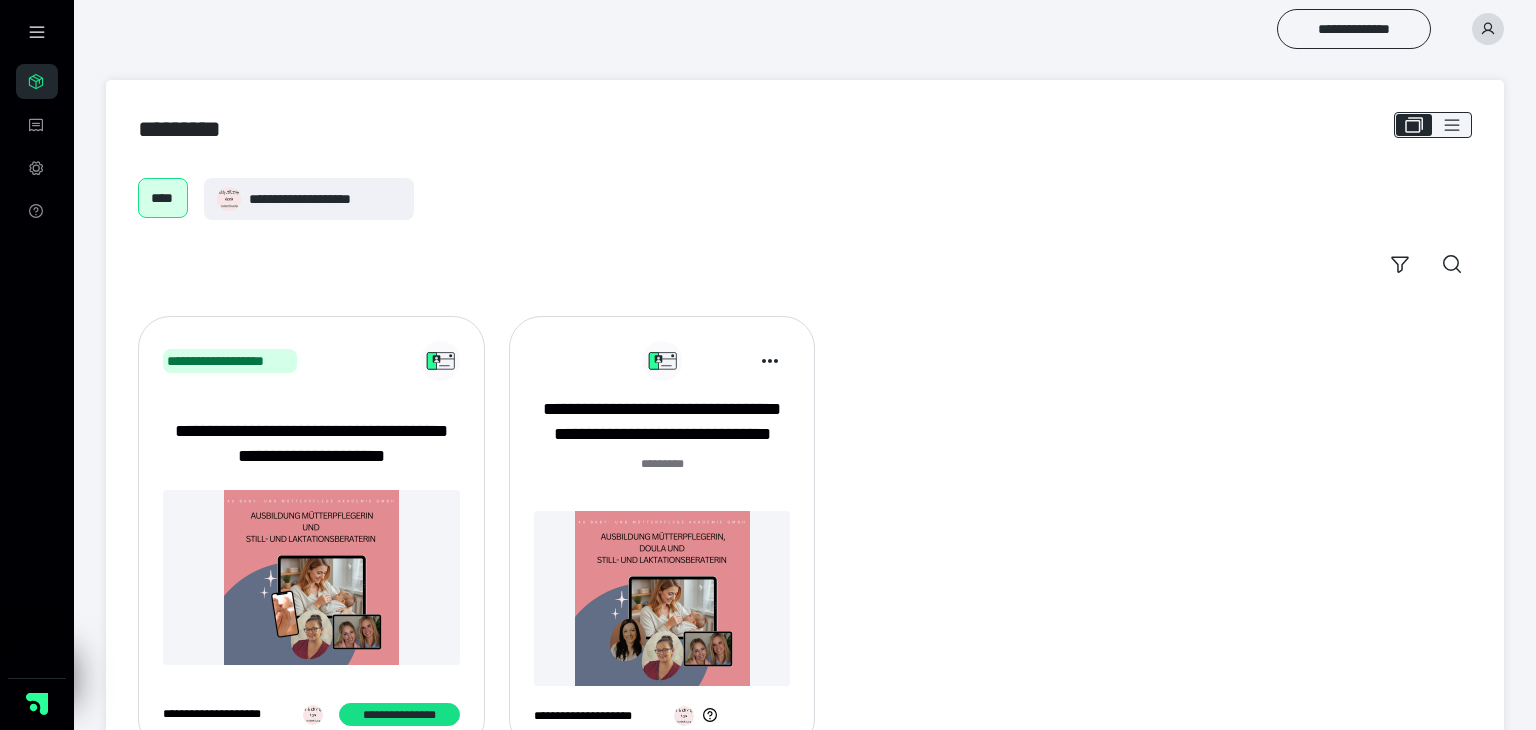click on "**********" at bounding box center (311, 533) 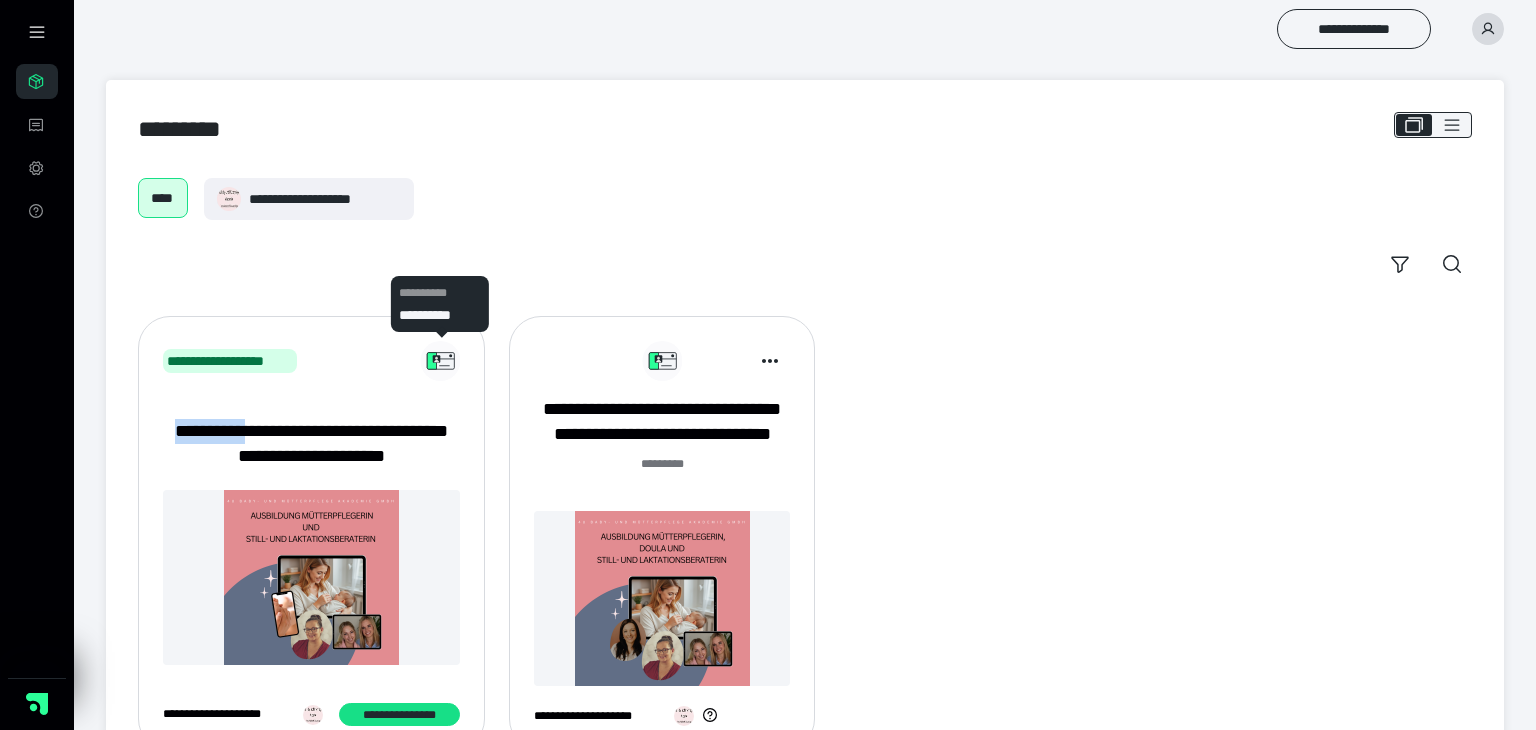 click at bounding box center [311, 577] 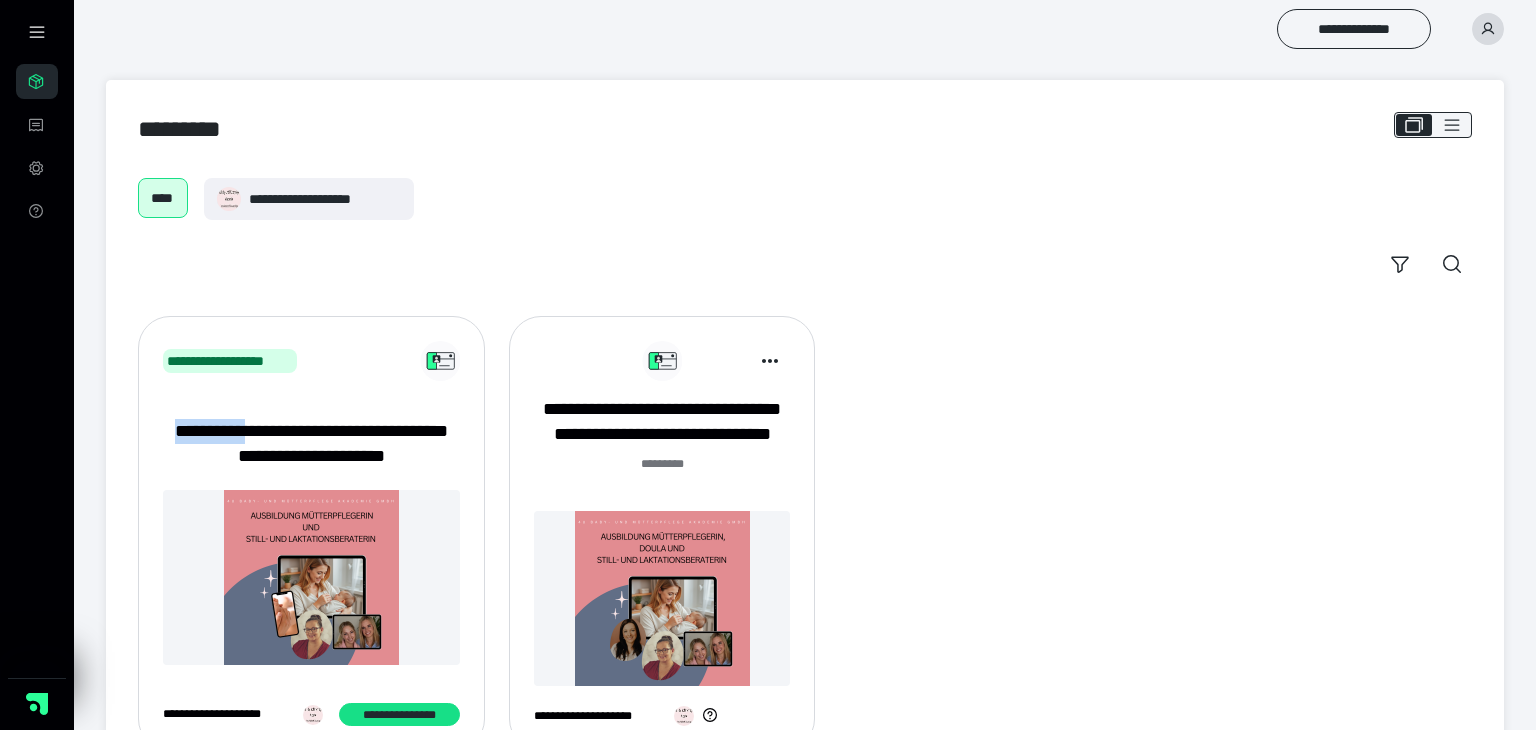 click at bounding box center [311, 577] 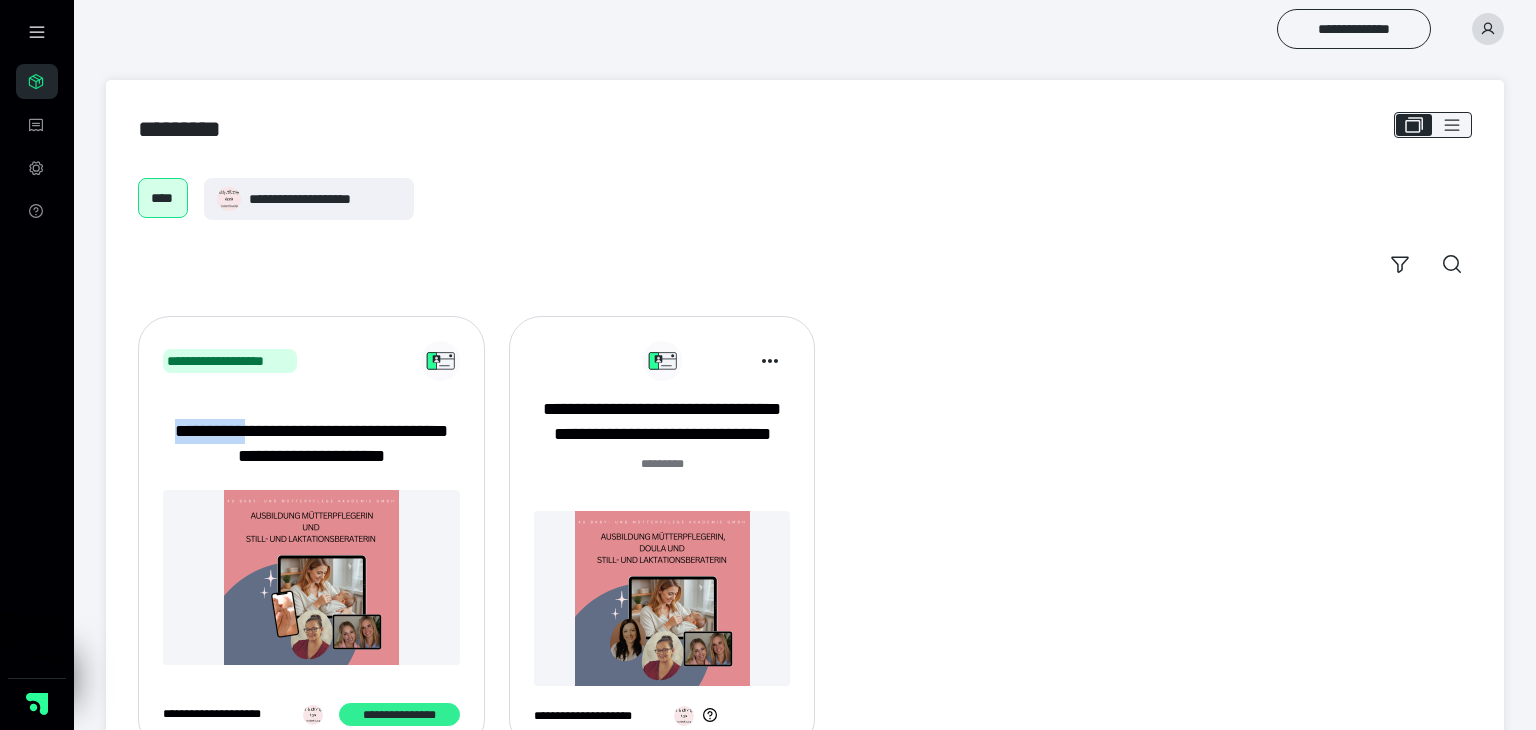 click on "**********" at bounding box center [399, 715] 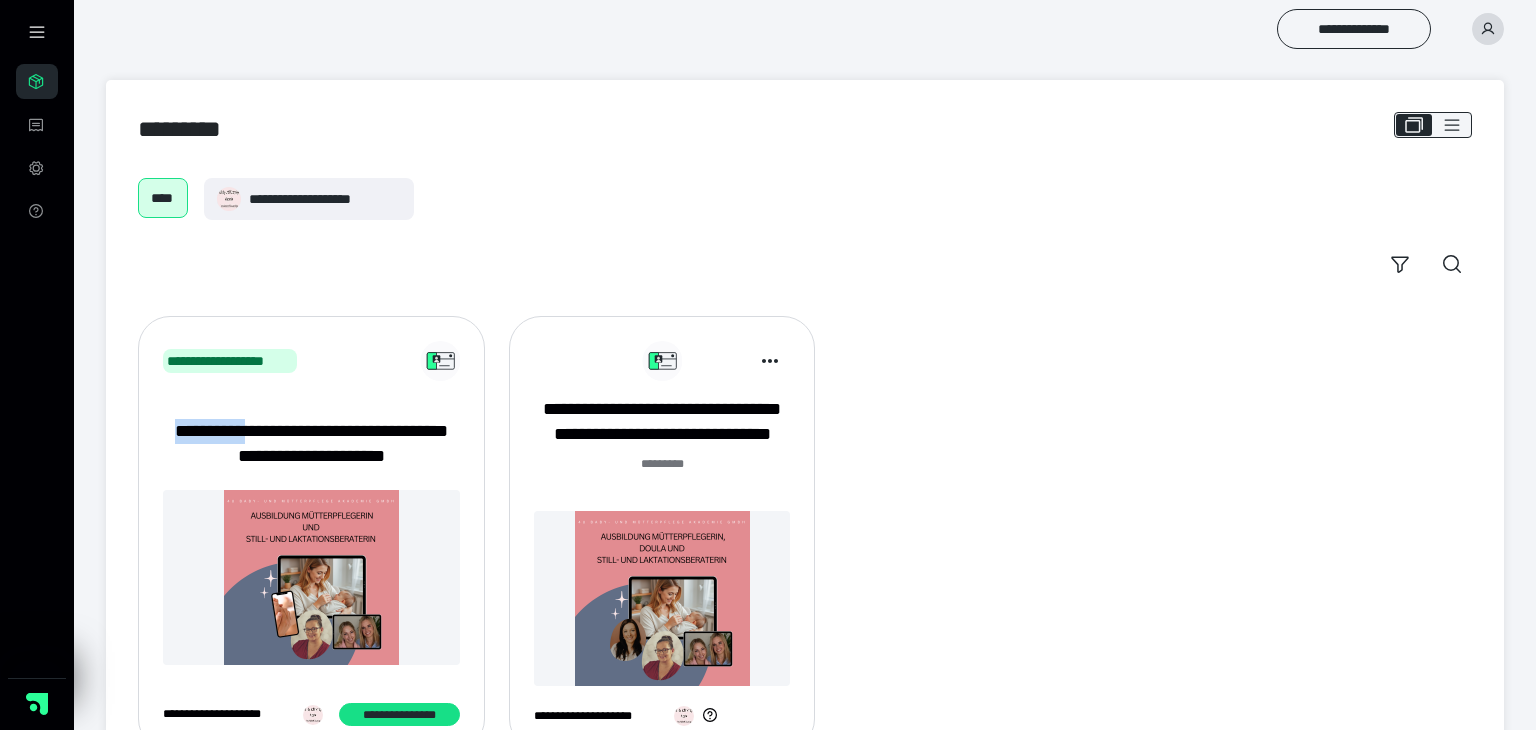 click on "**********" at bounding box center [311, 444] 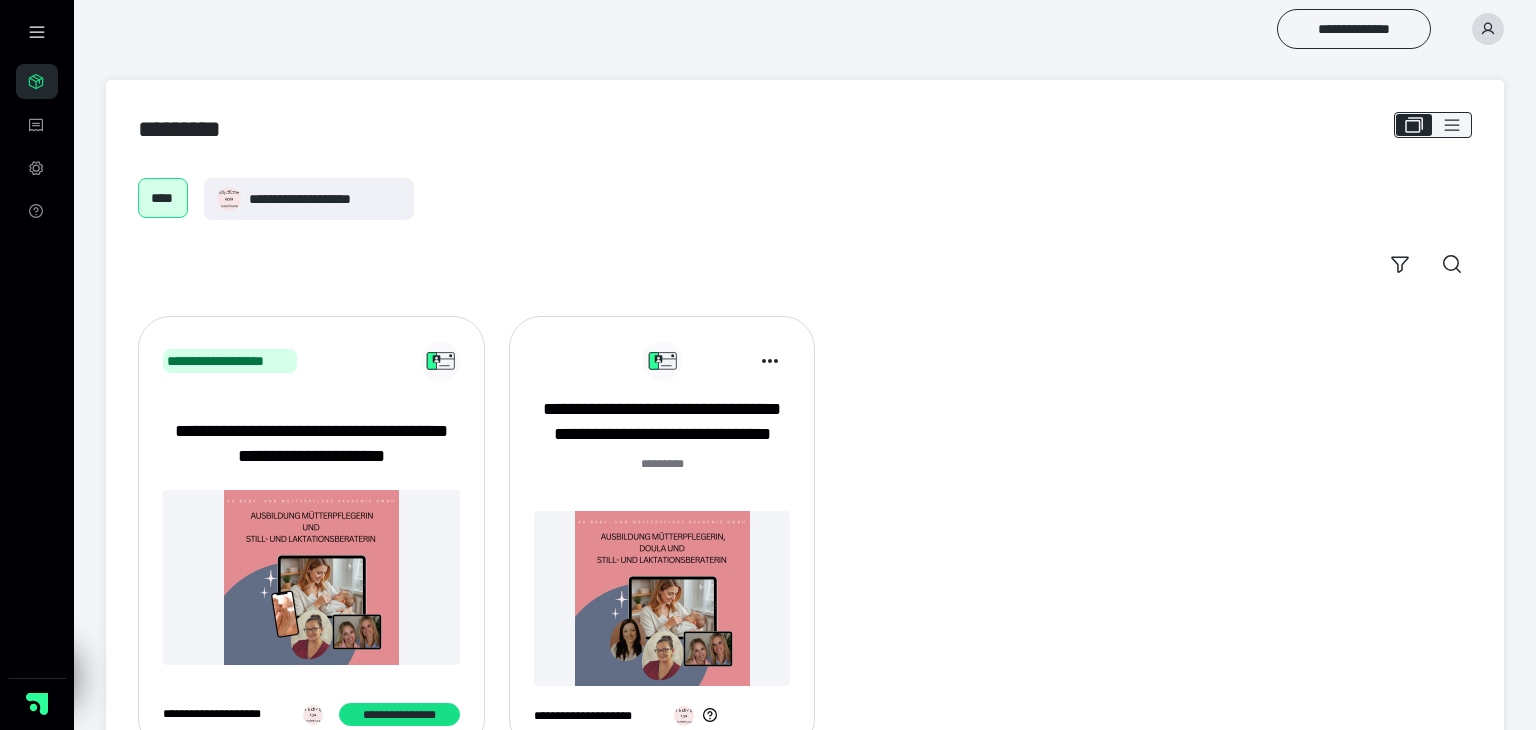 click on "**********" at bounding box center [311, 444] 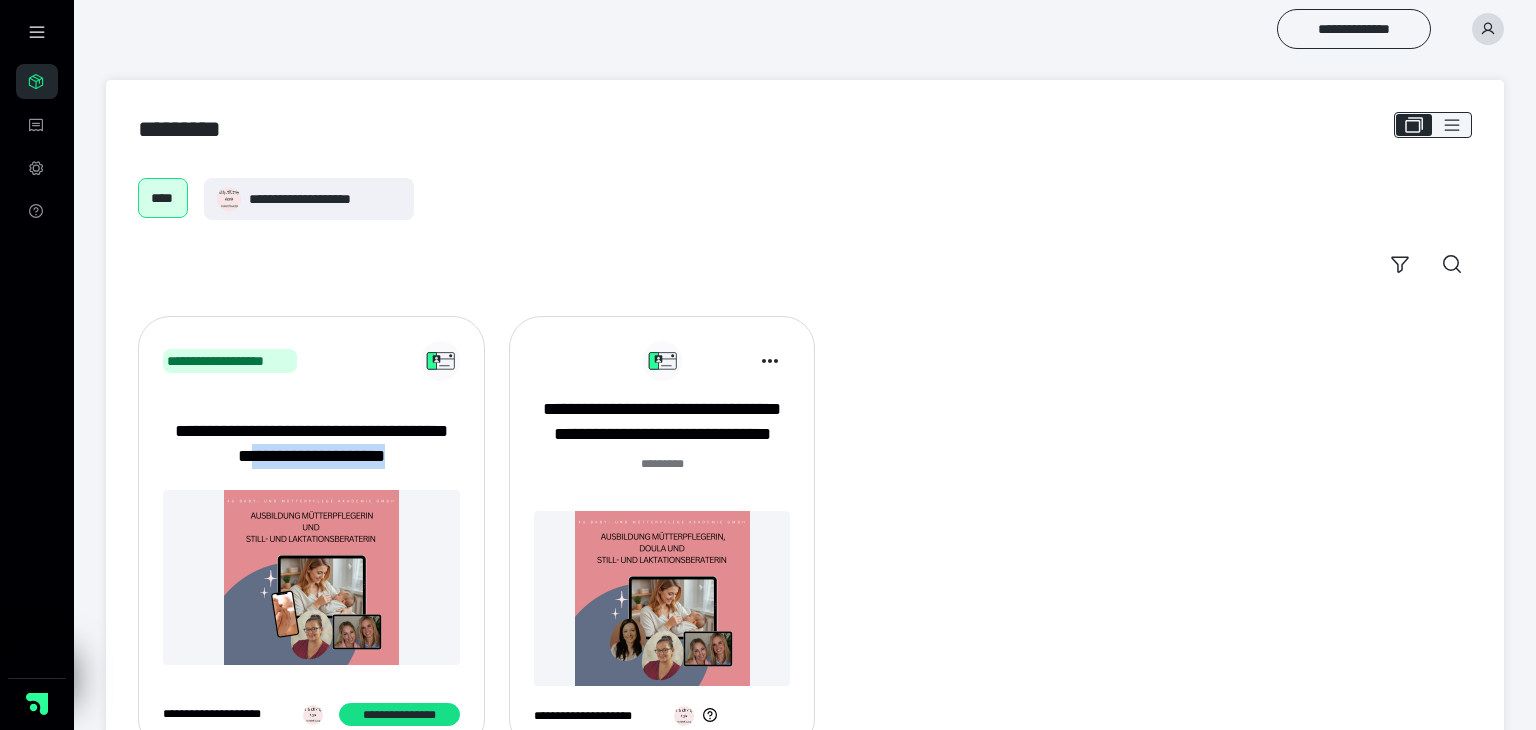 click at bounding box center [311, 577] 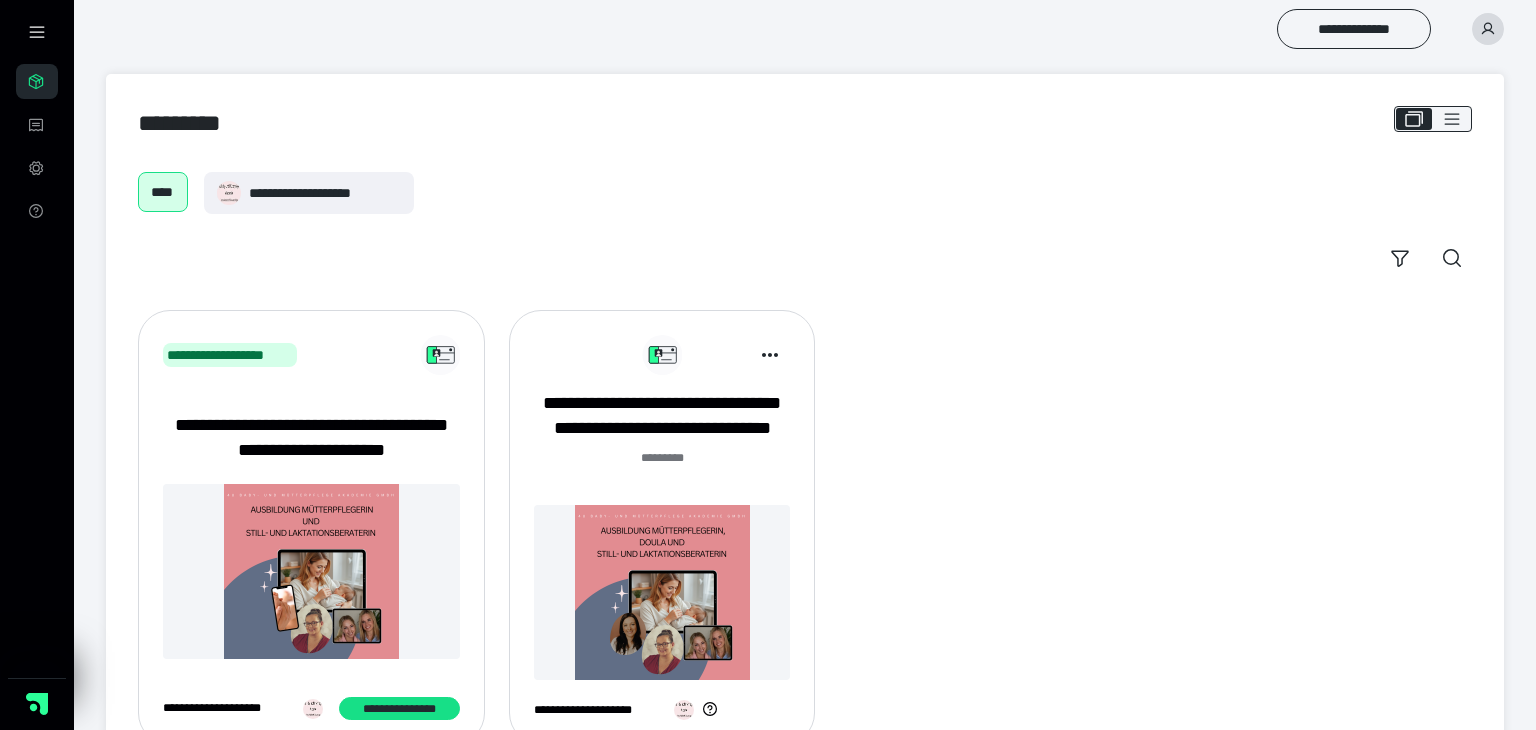 scroll, scrollTop: 76, scrollLeft: 0, axis: vertical 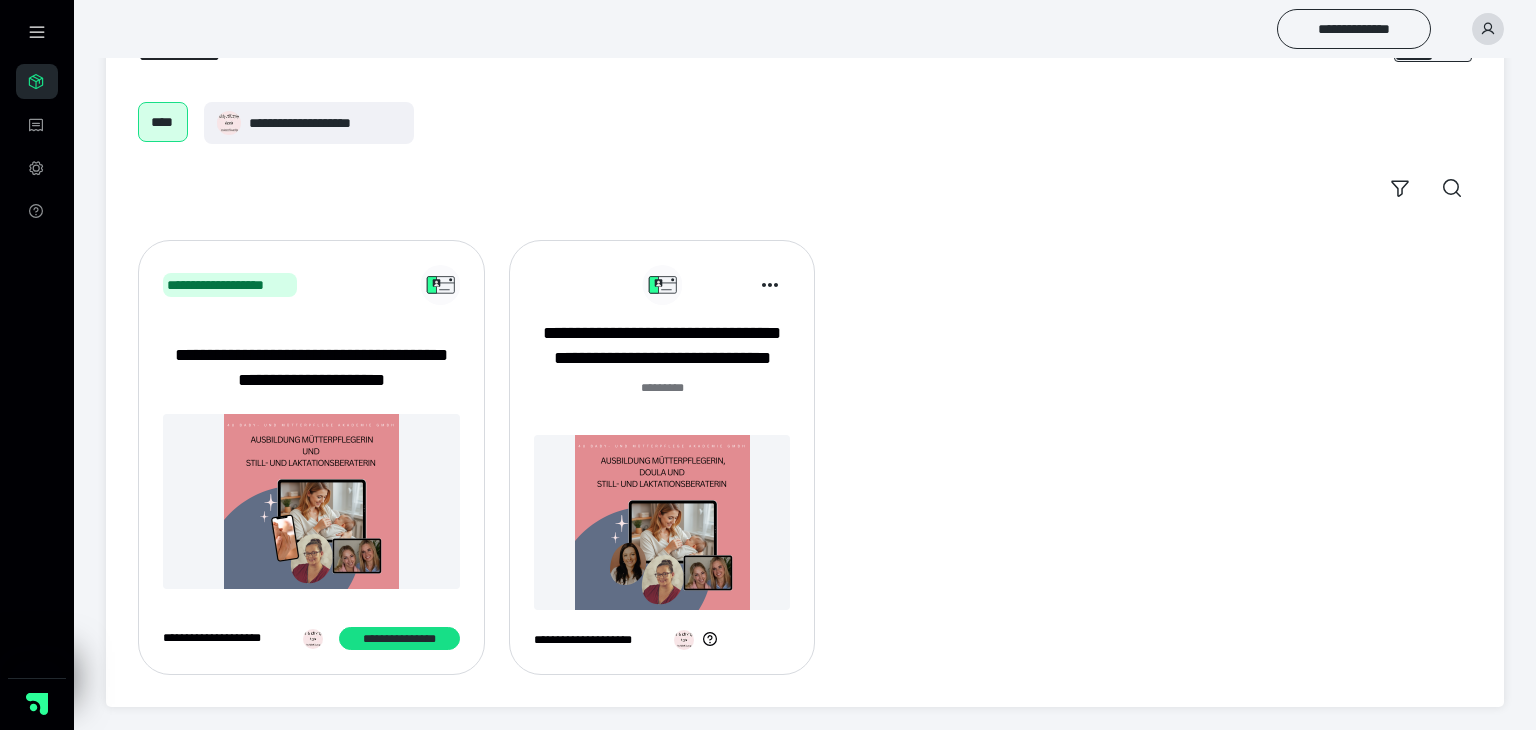 click at bounding box center [311, 501] 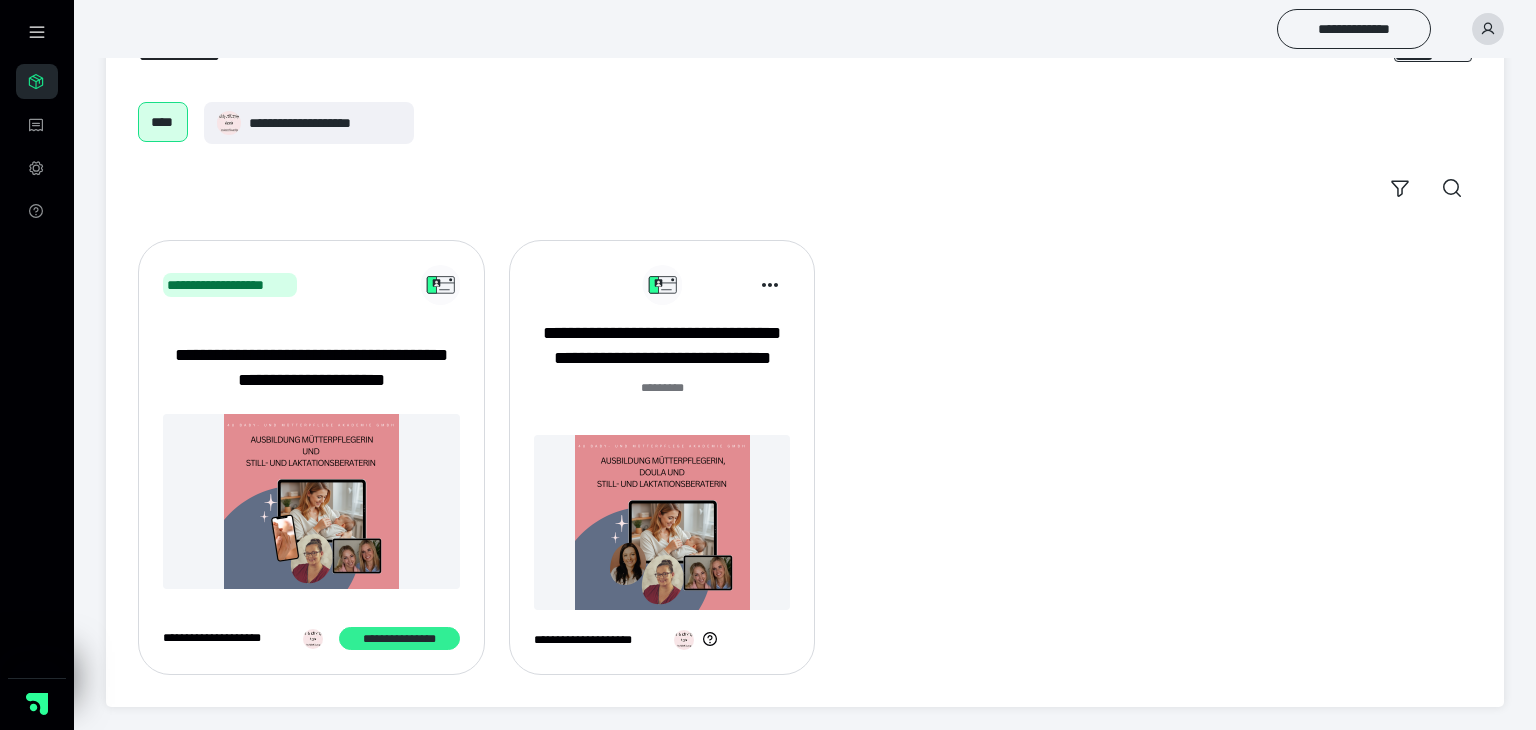 click on "**********" at bounding box center [399, 639] 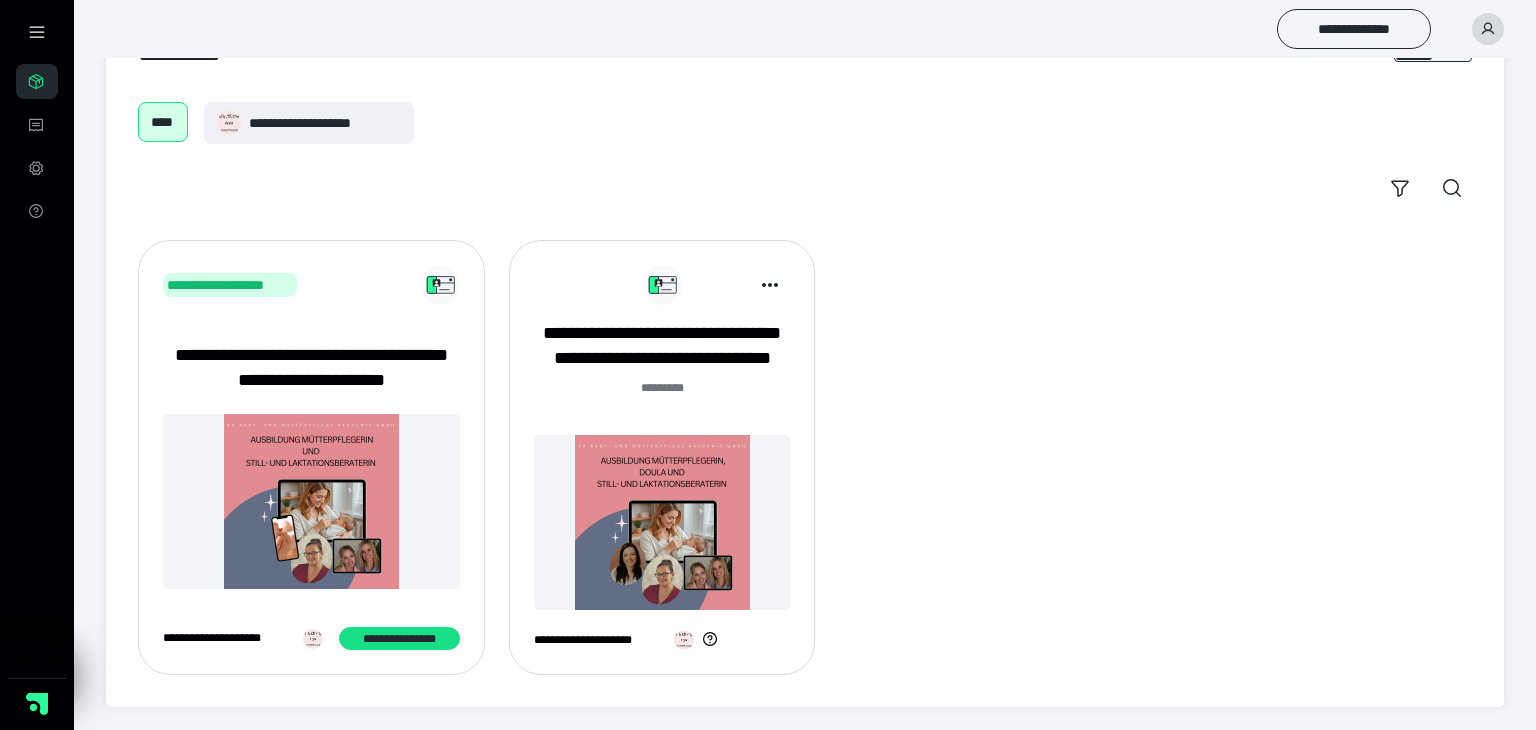 click on "**********" at bounding box center [230, 285] 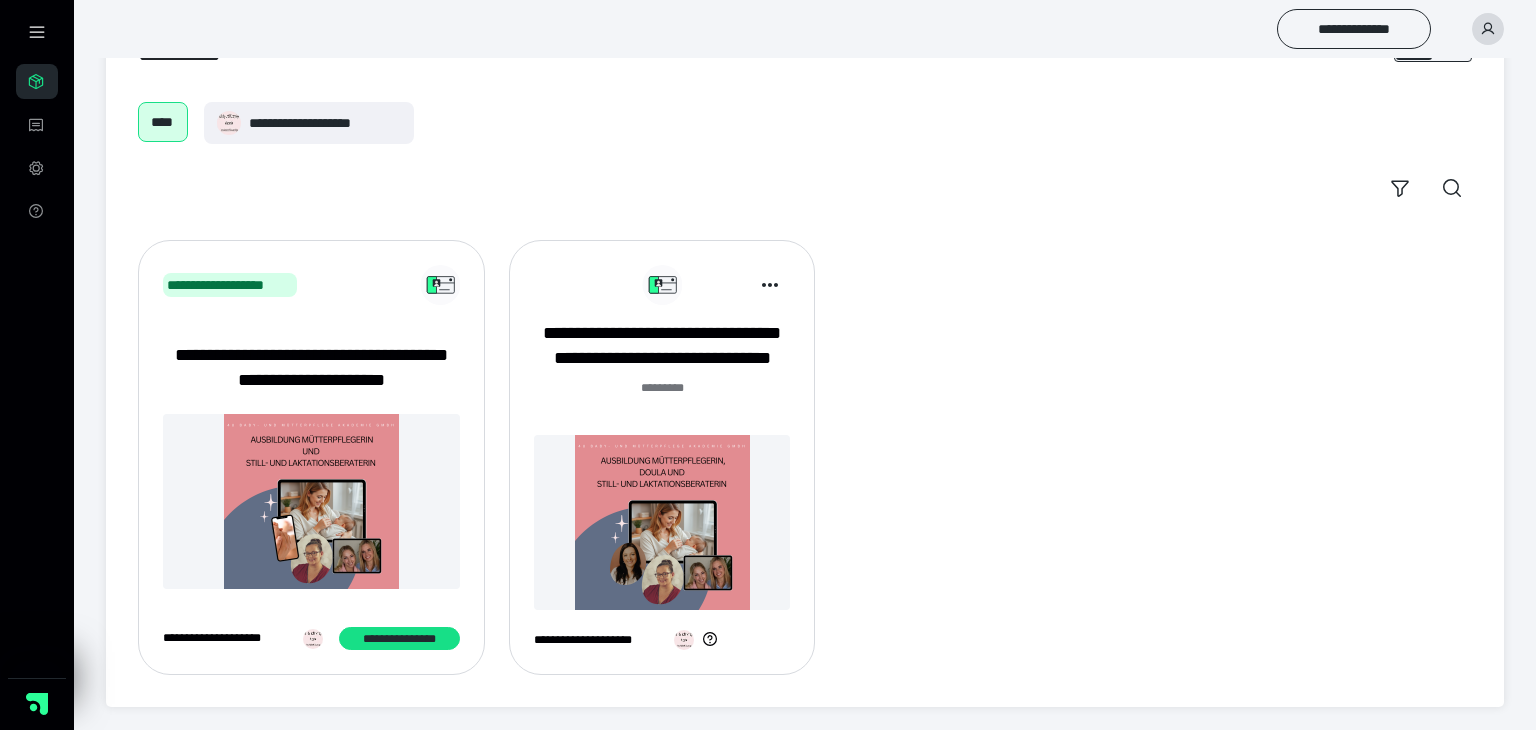 click on "**********" at bounding box center (311, 368) 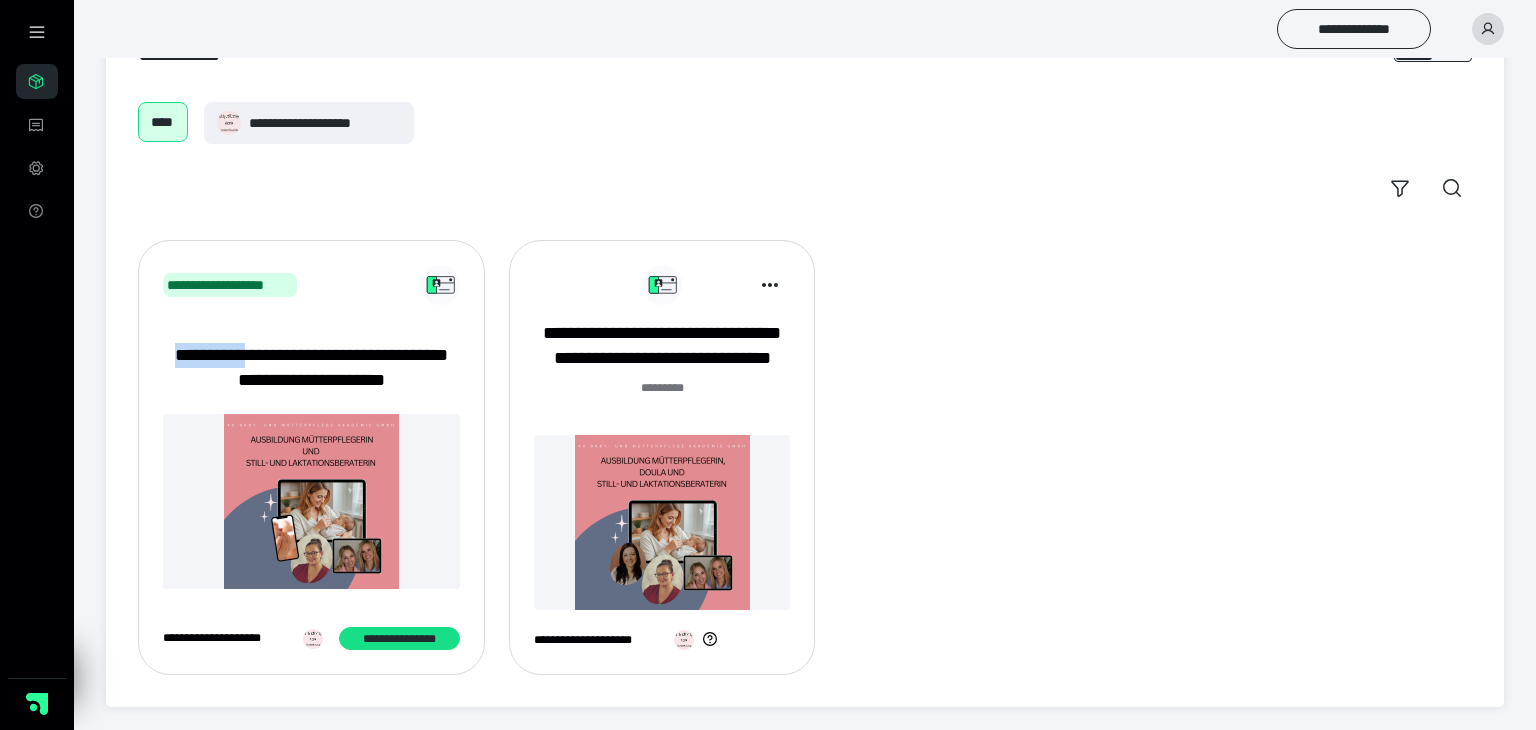 click on "**********" at bounding box center (311, 368) 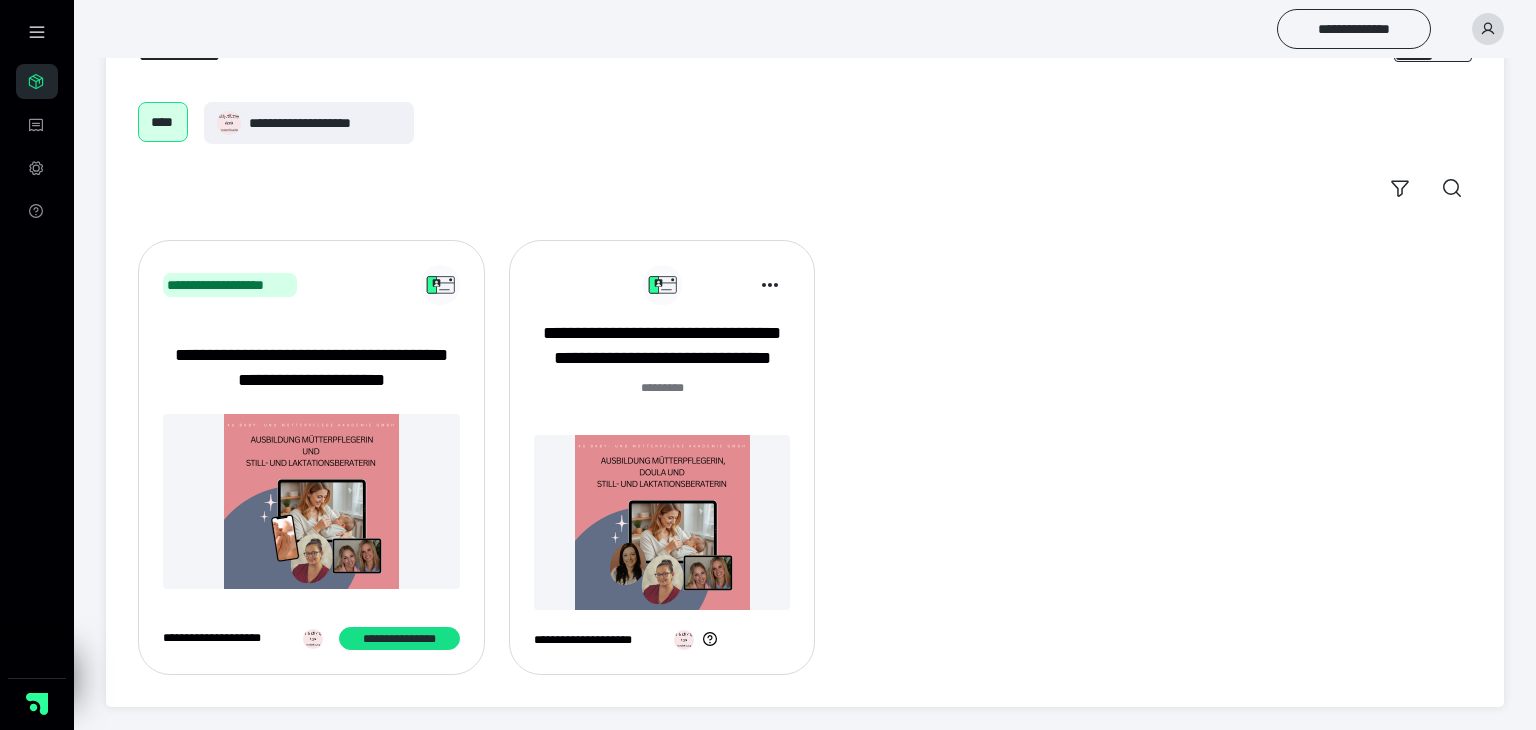 click on "**********" at bounding box center [311, 368] 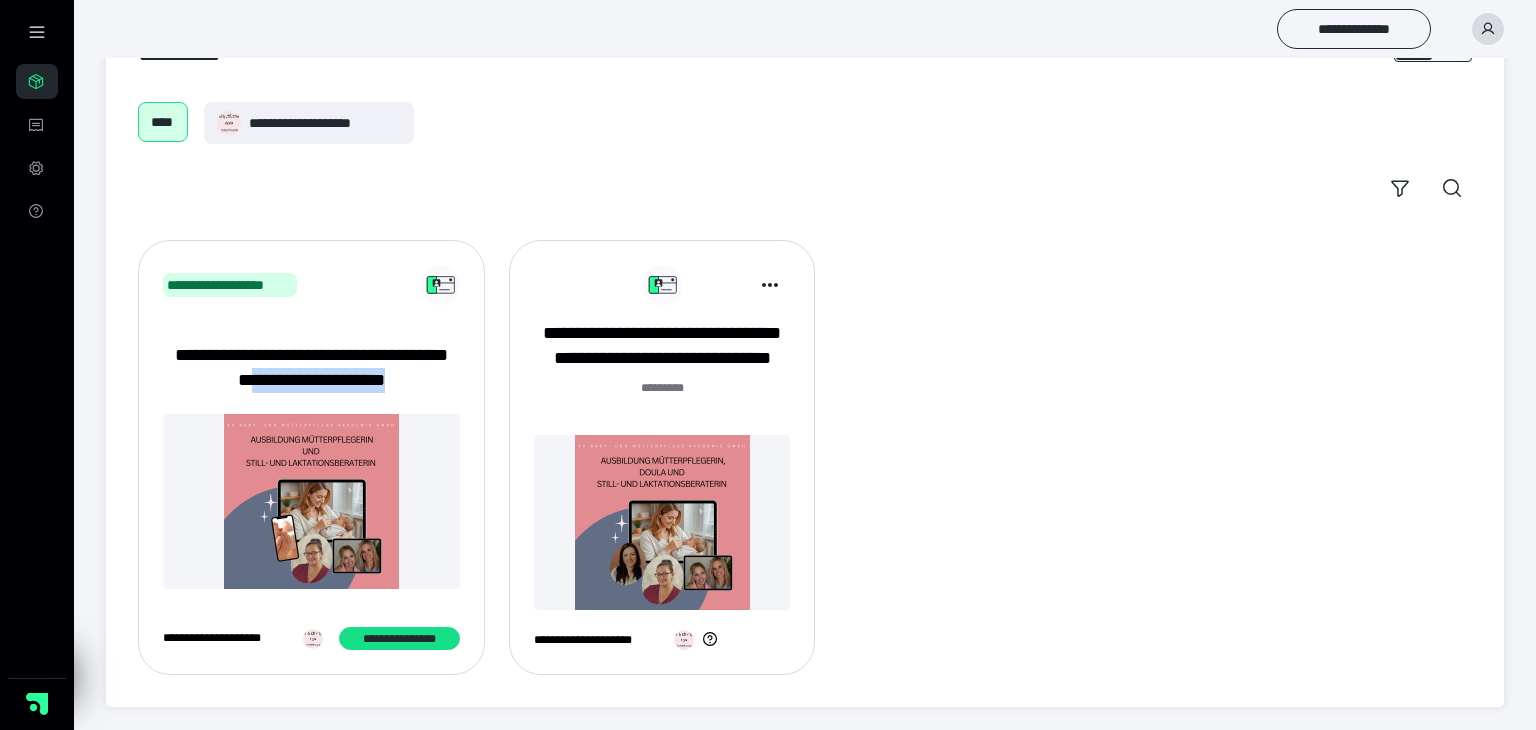 click on "**********" at bounding box center (311, 368) 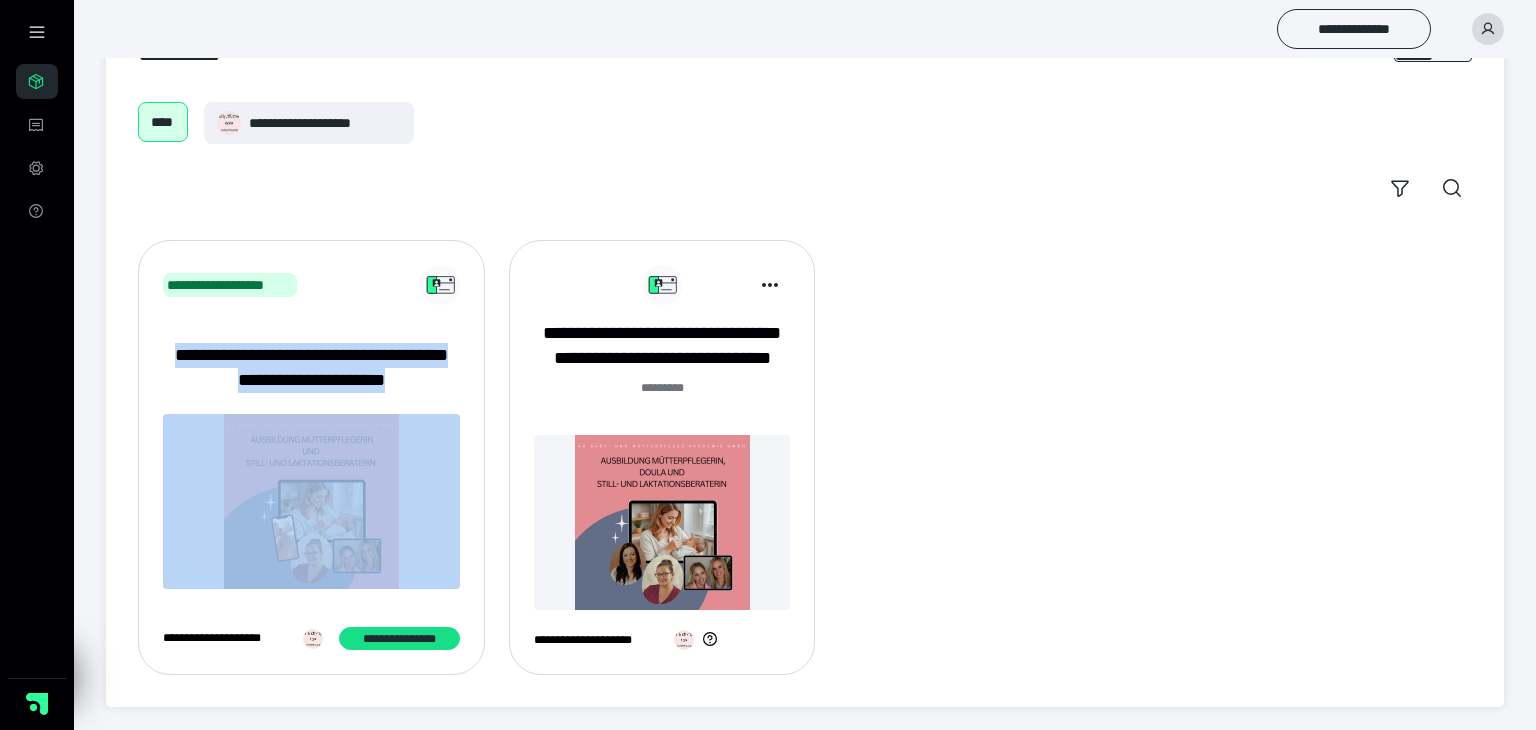 click on "**********" at bounding box center [768, 32] 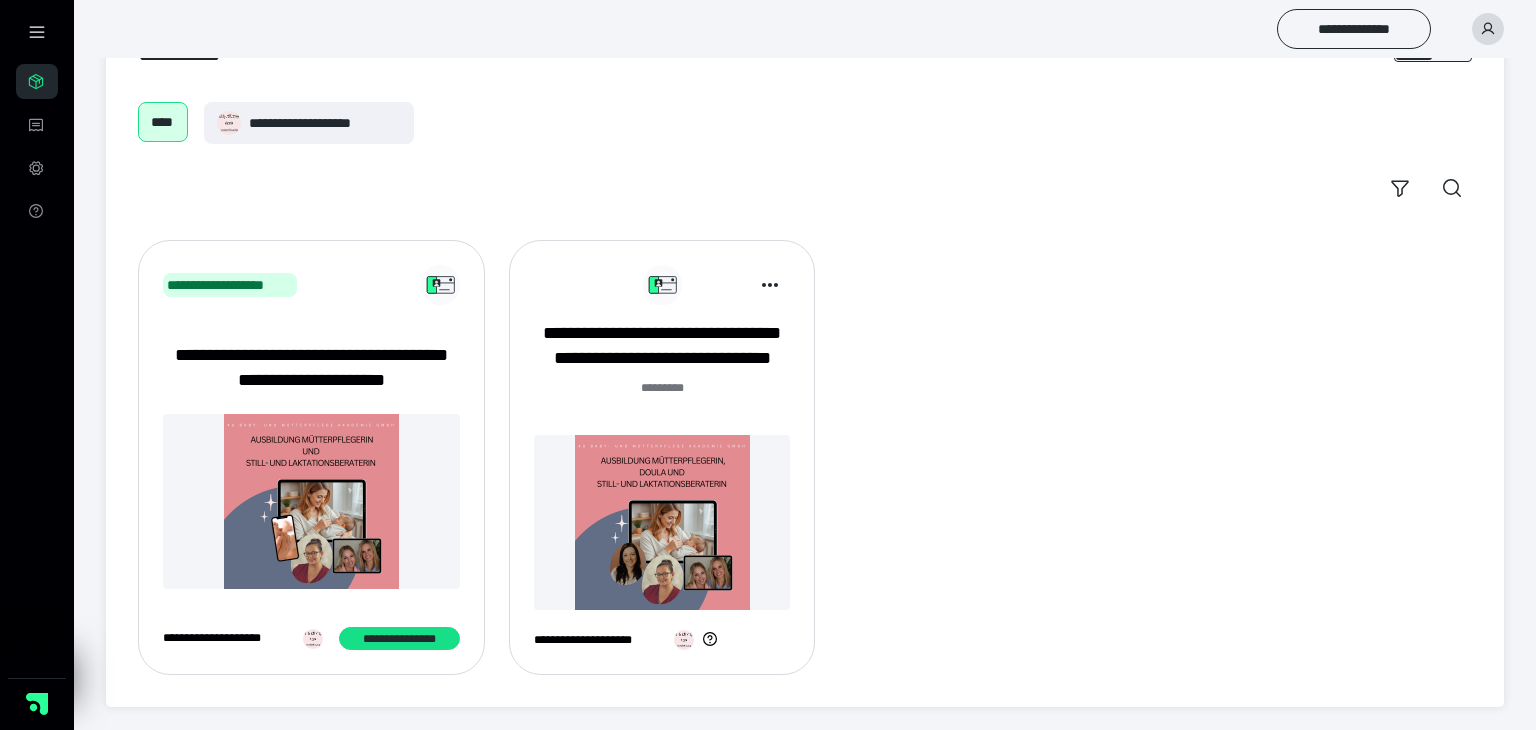 click on "**********" at bounding box center [768, 32] 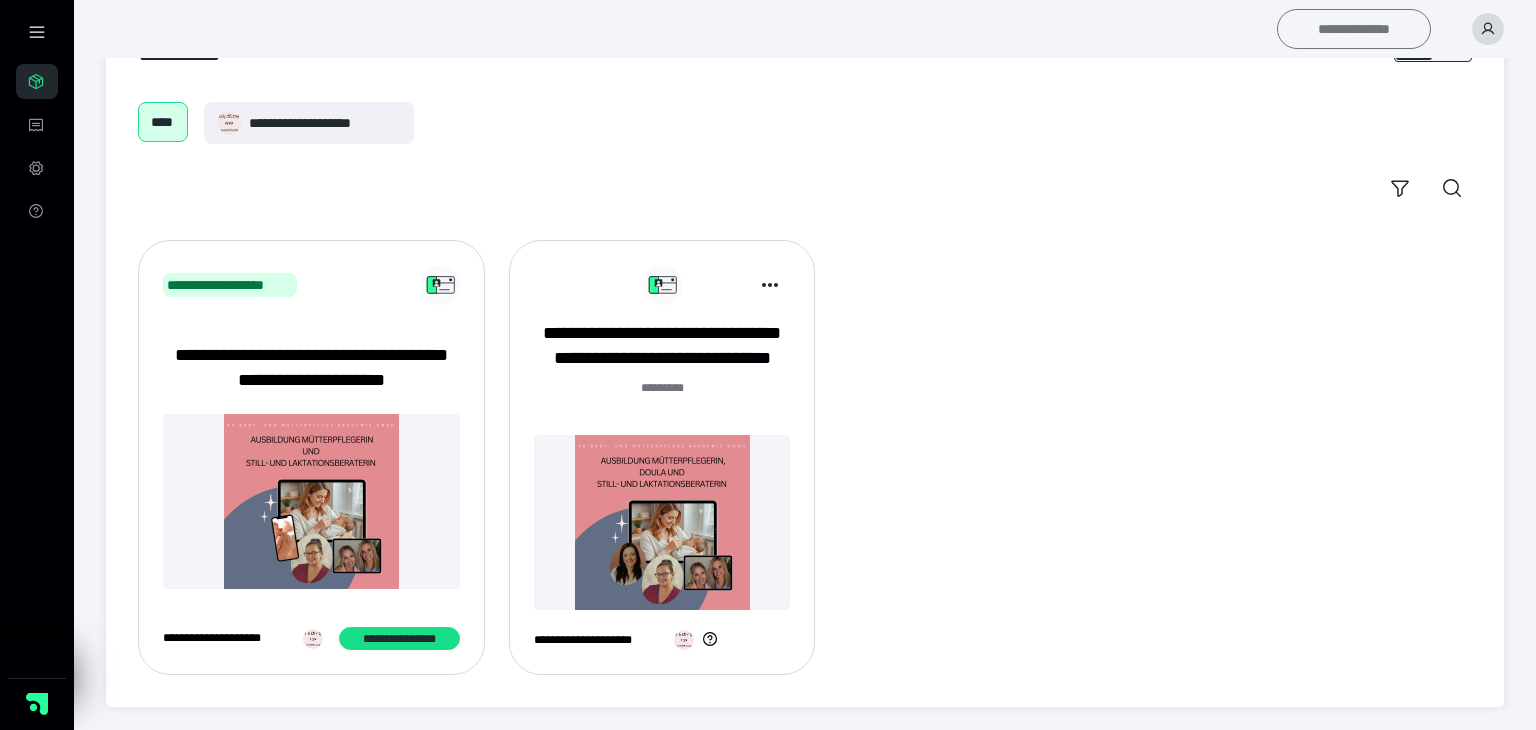 click on "**********" at bounding box center [1354, 29] 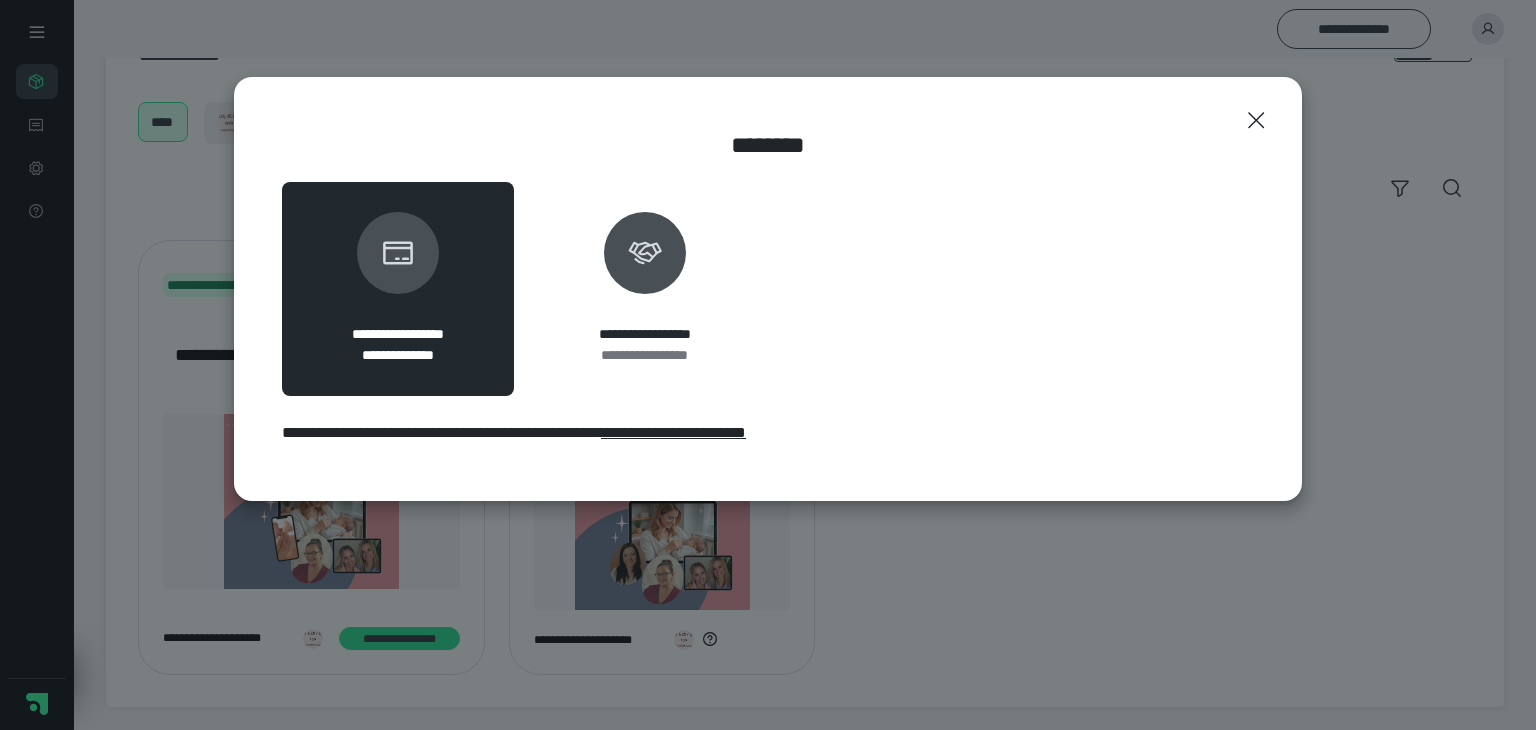 click on "**********" at bounding box center (398, 289) 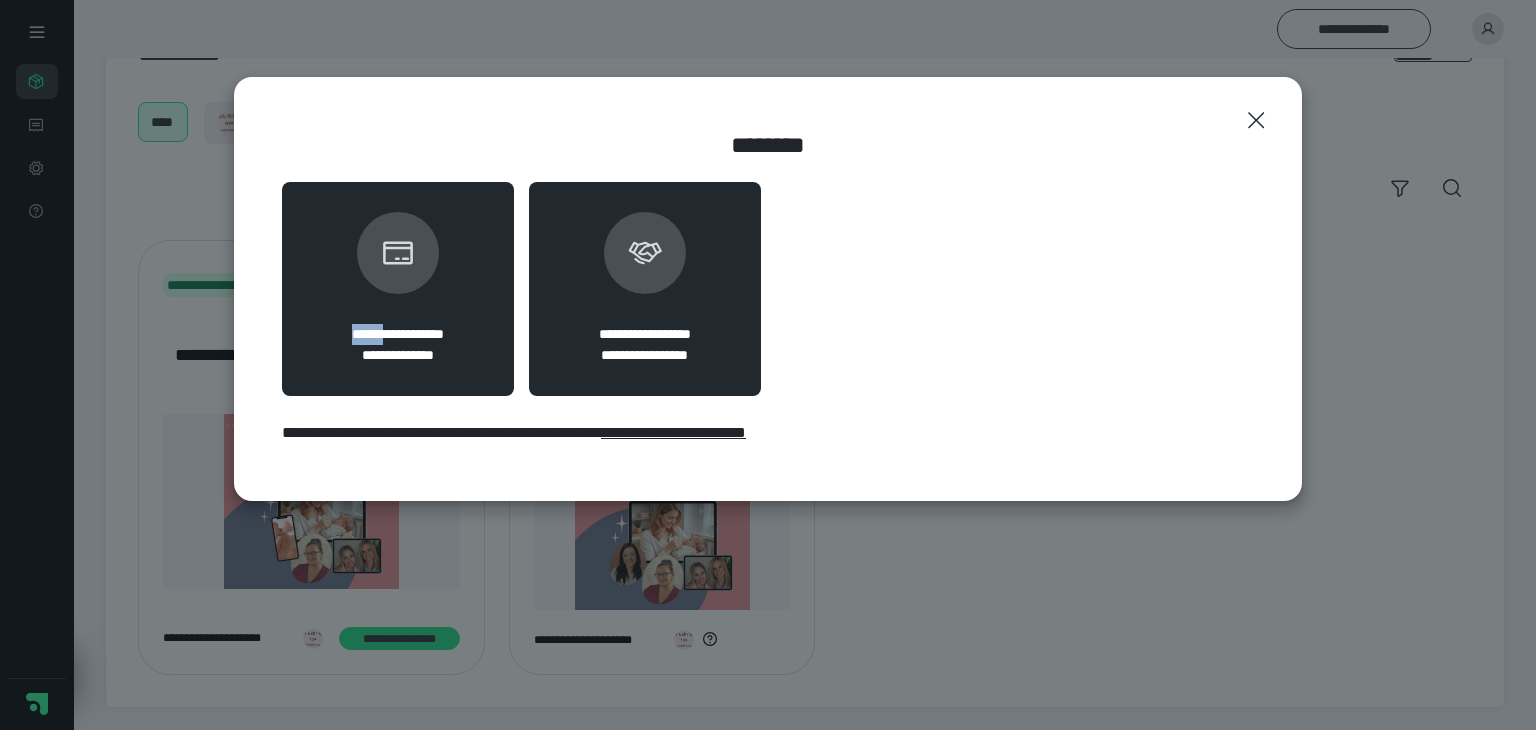 click 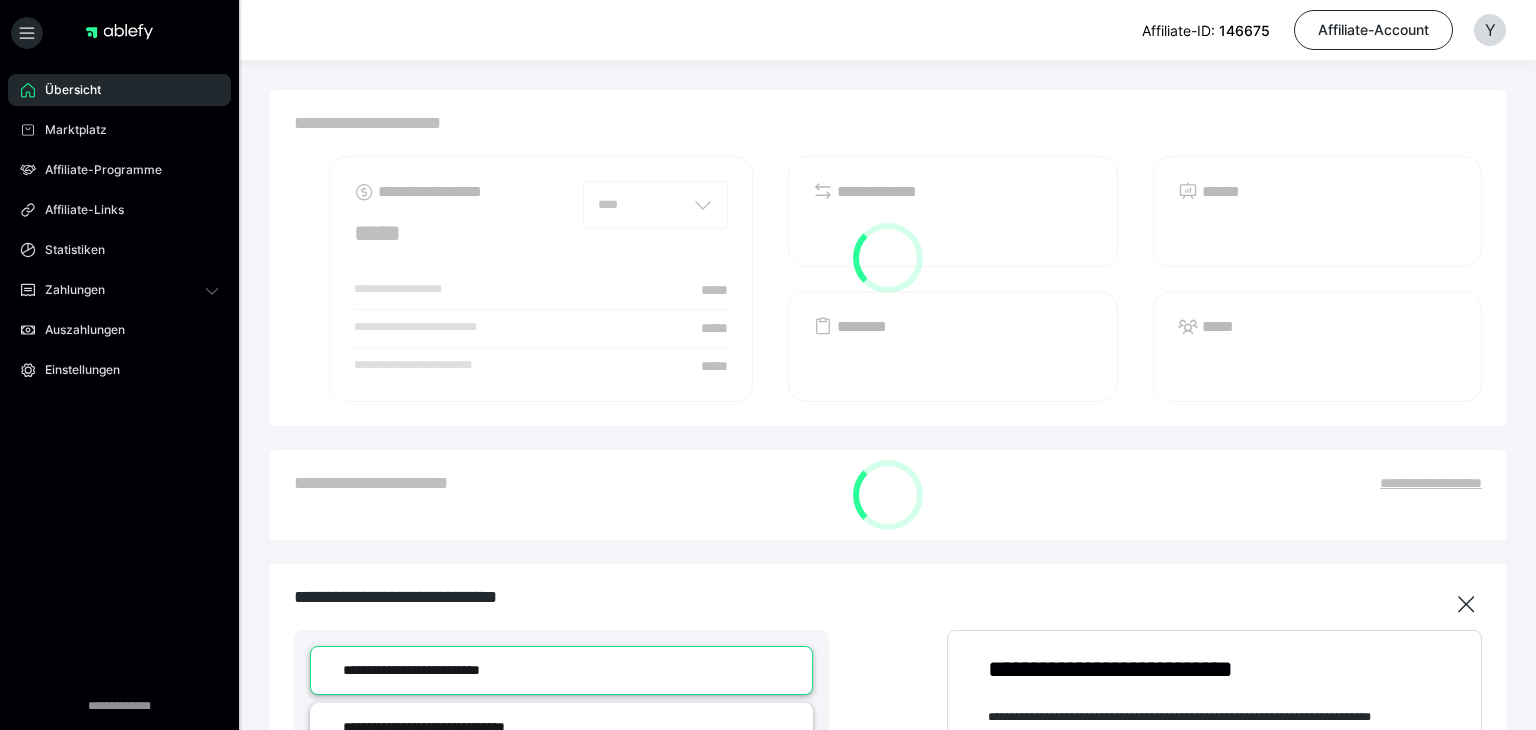 scroll, scrollTop: 0, scrollLeft: 0, axis: both 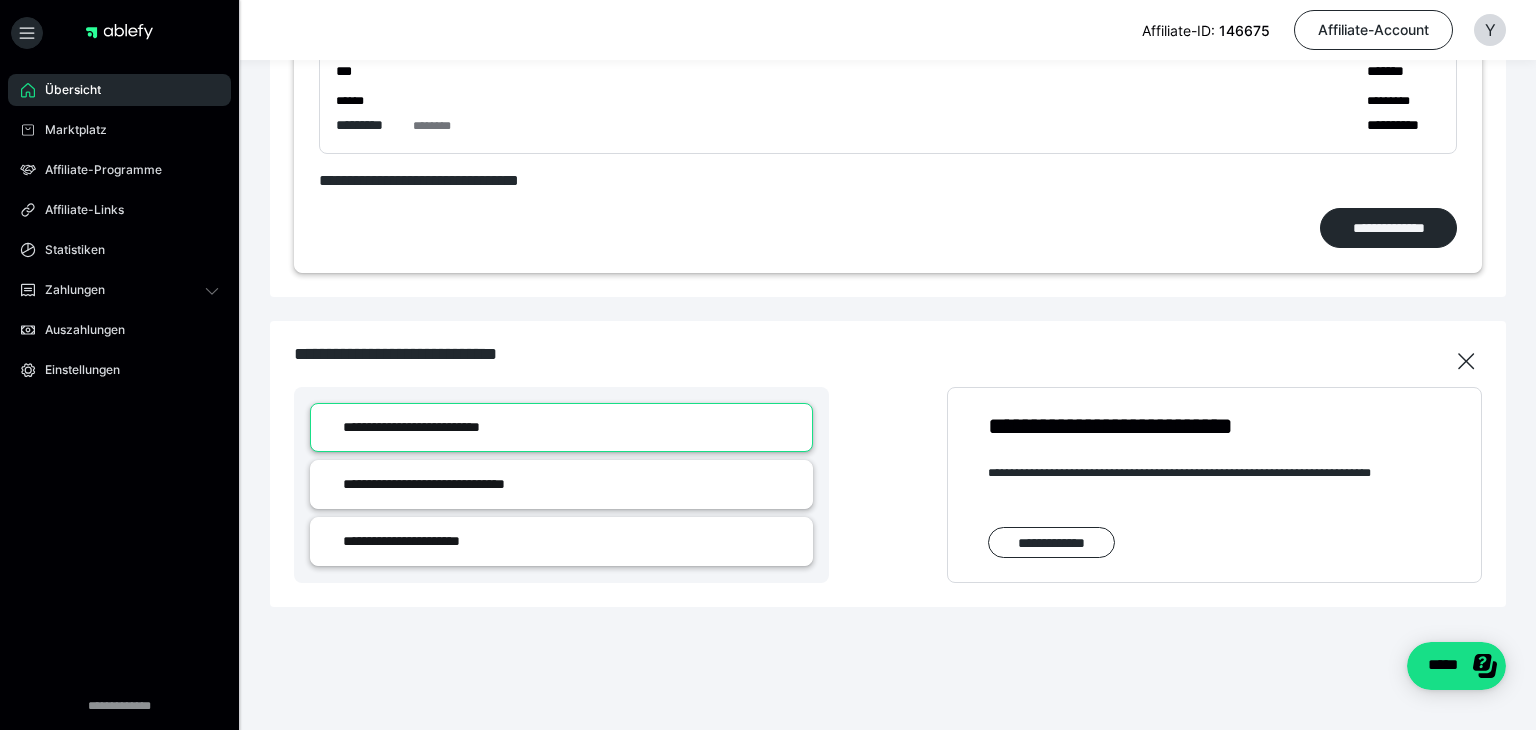 click on "**********" at bounding box center (561, 427) 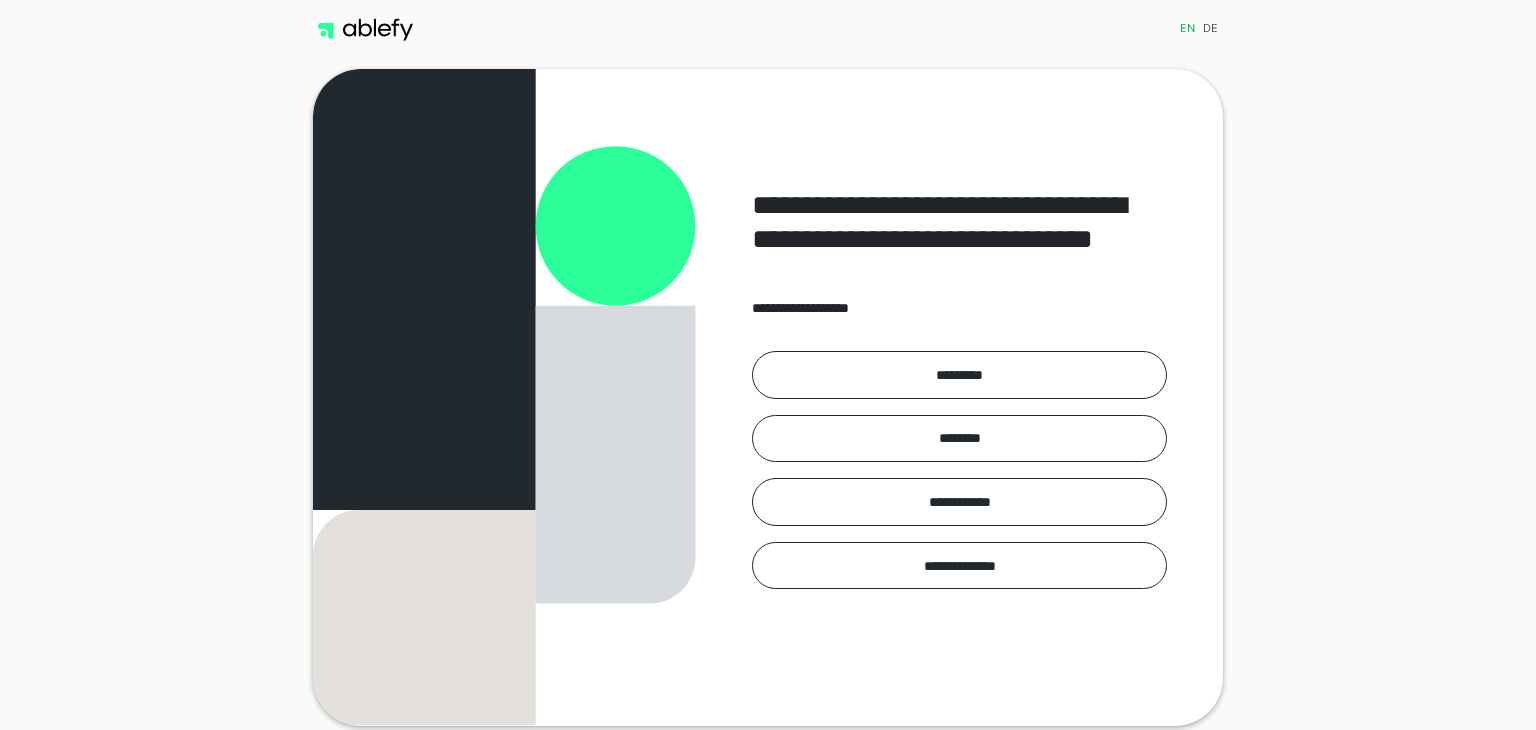 scroll, scrollTop: 0, scrollLeft: 0, axis: both 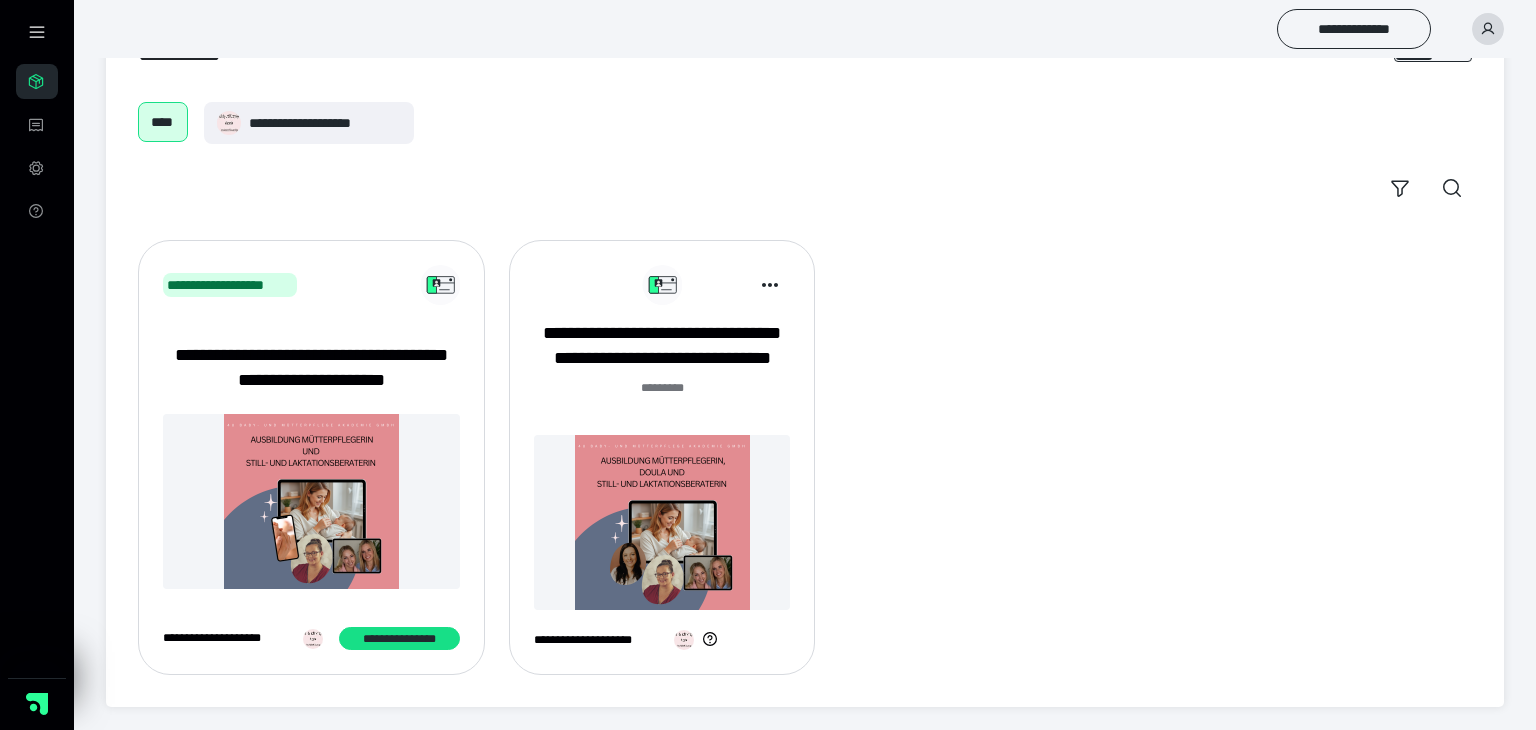 click at bounding box center (311, 501) 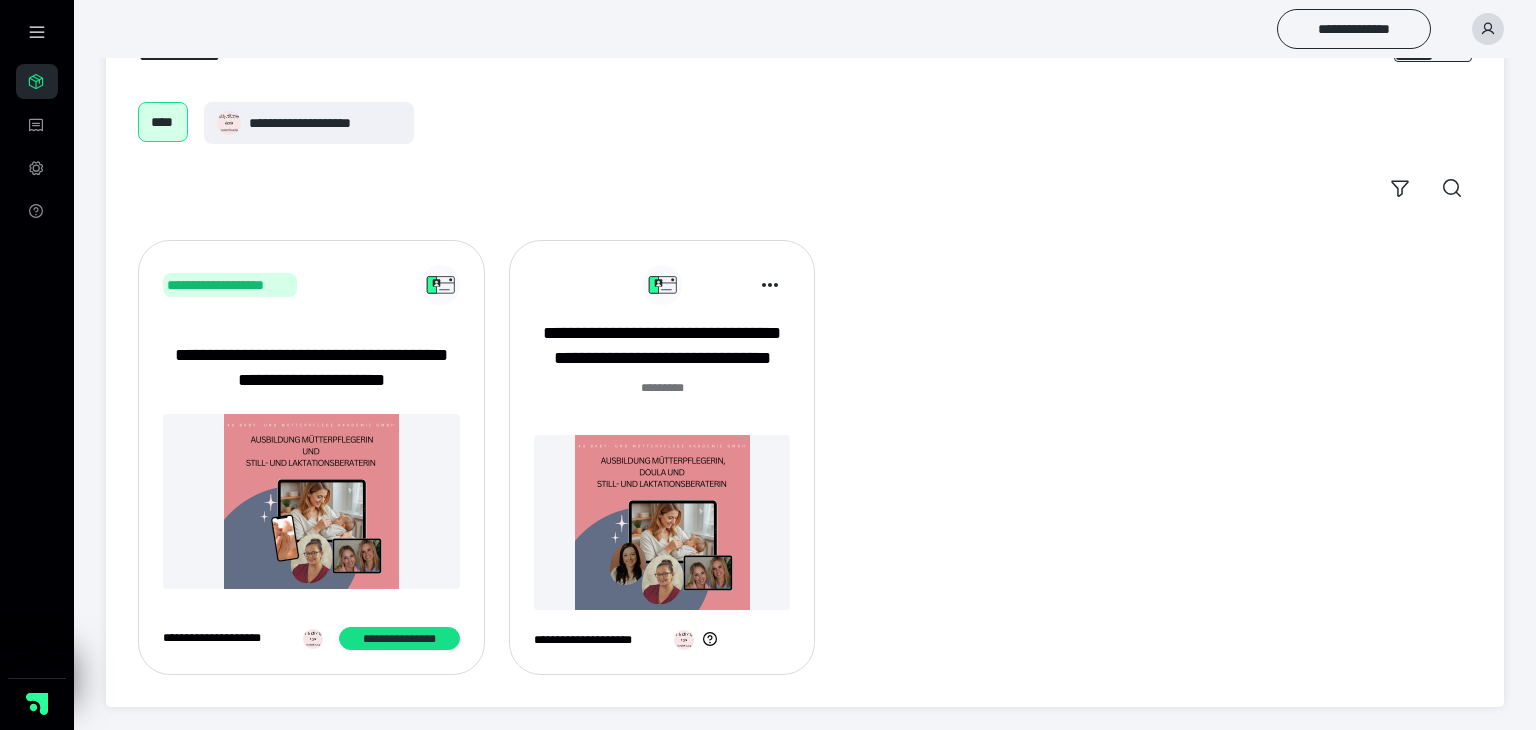 click on "**********" at bounding box center (230, 285) 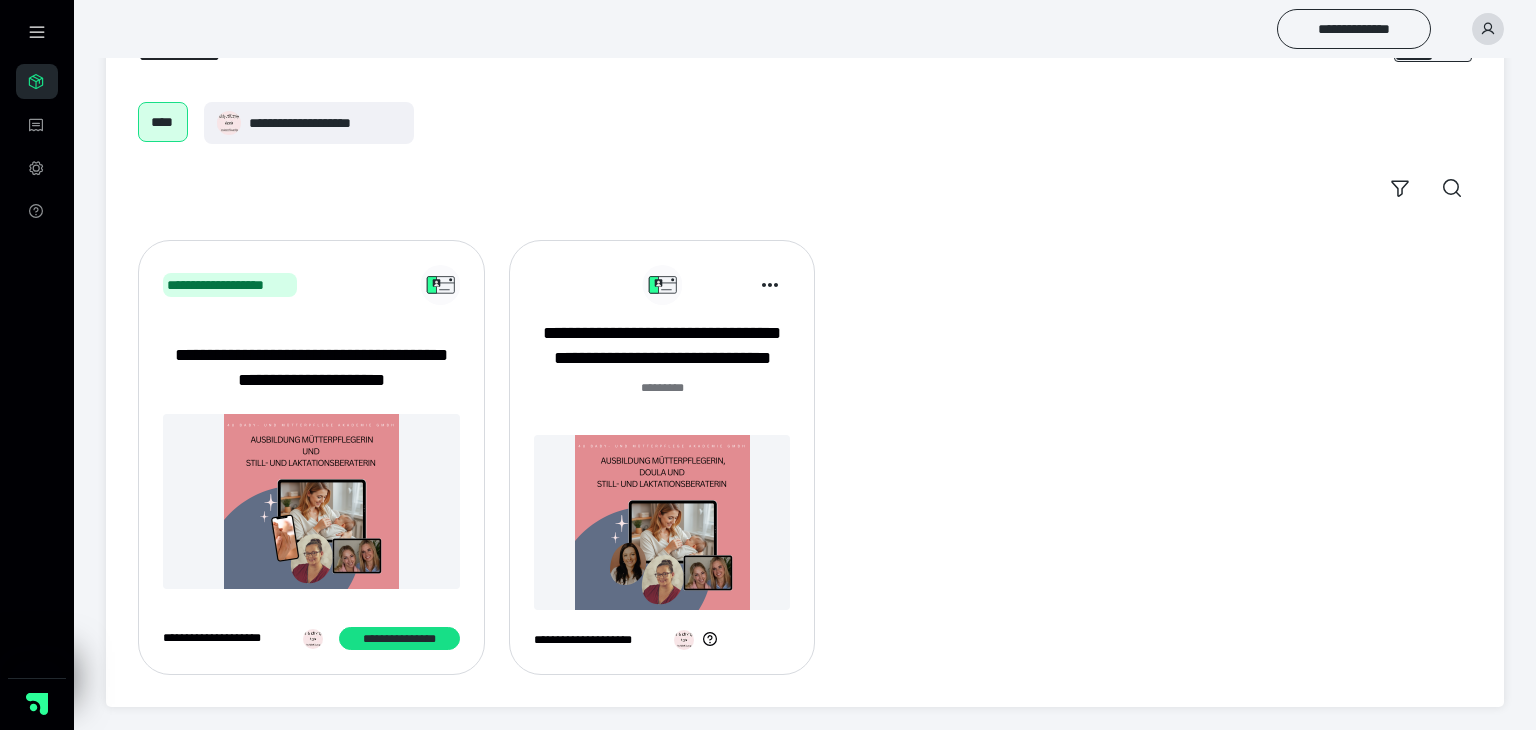 click on "**********" at bounding box center [311, 285] 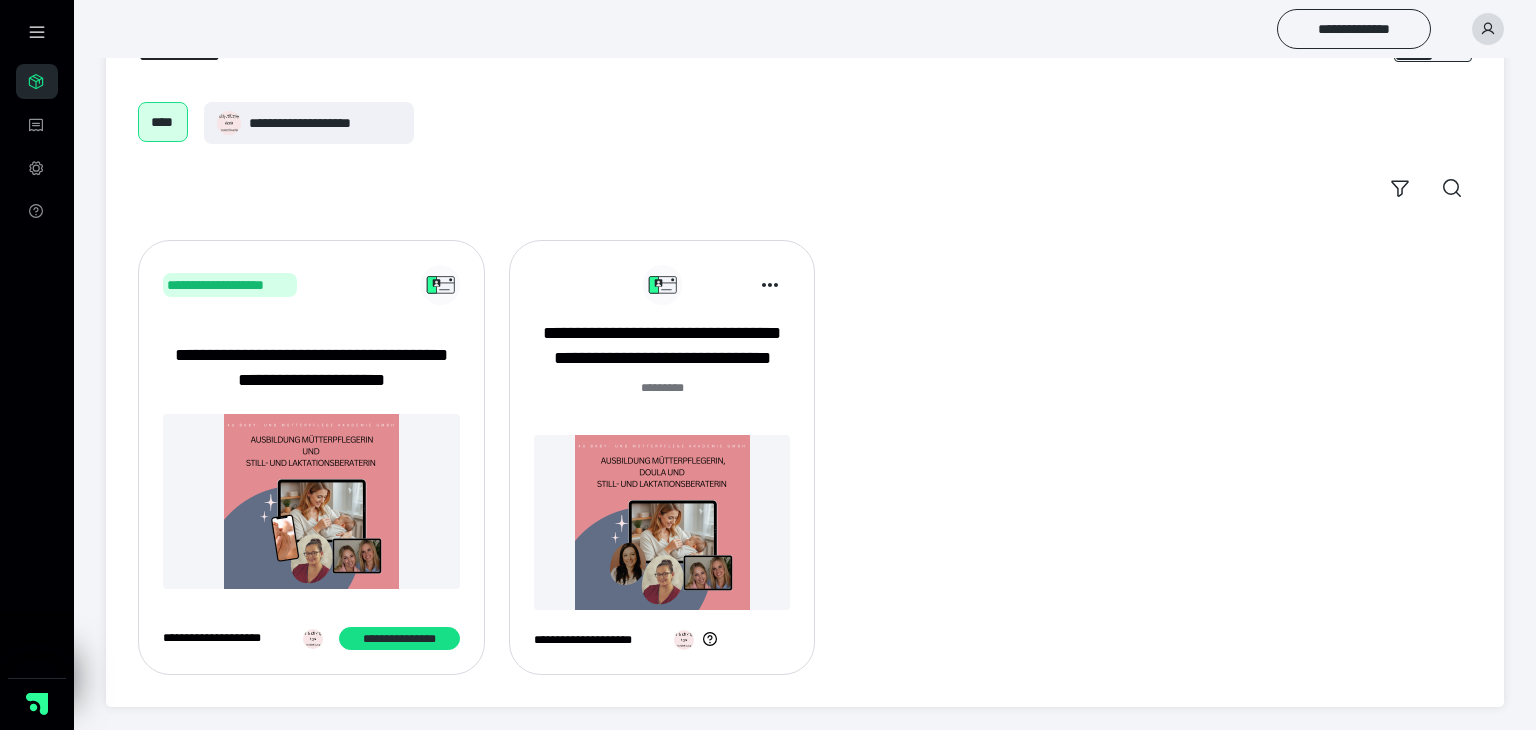 click on "**********" at bounding box center [230, 285] 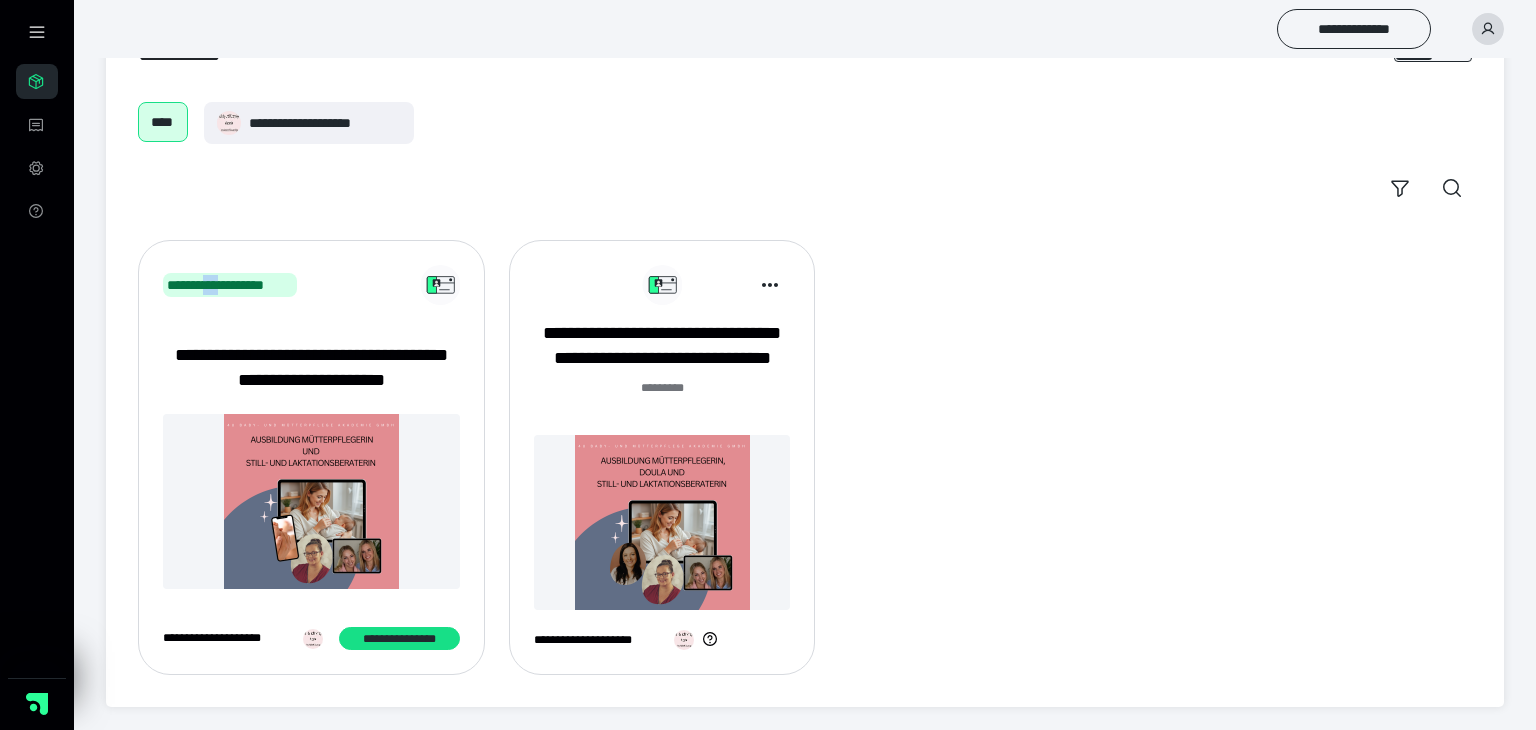 click on "**********" at bounding box center (311, 457) 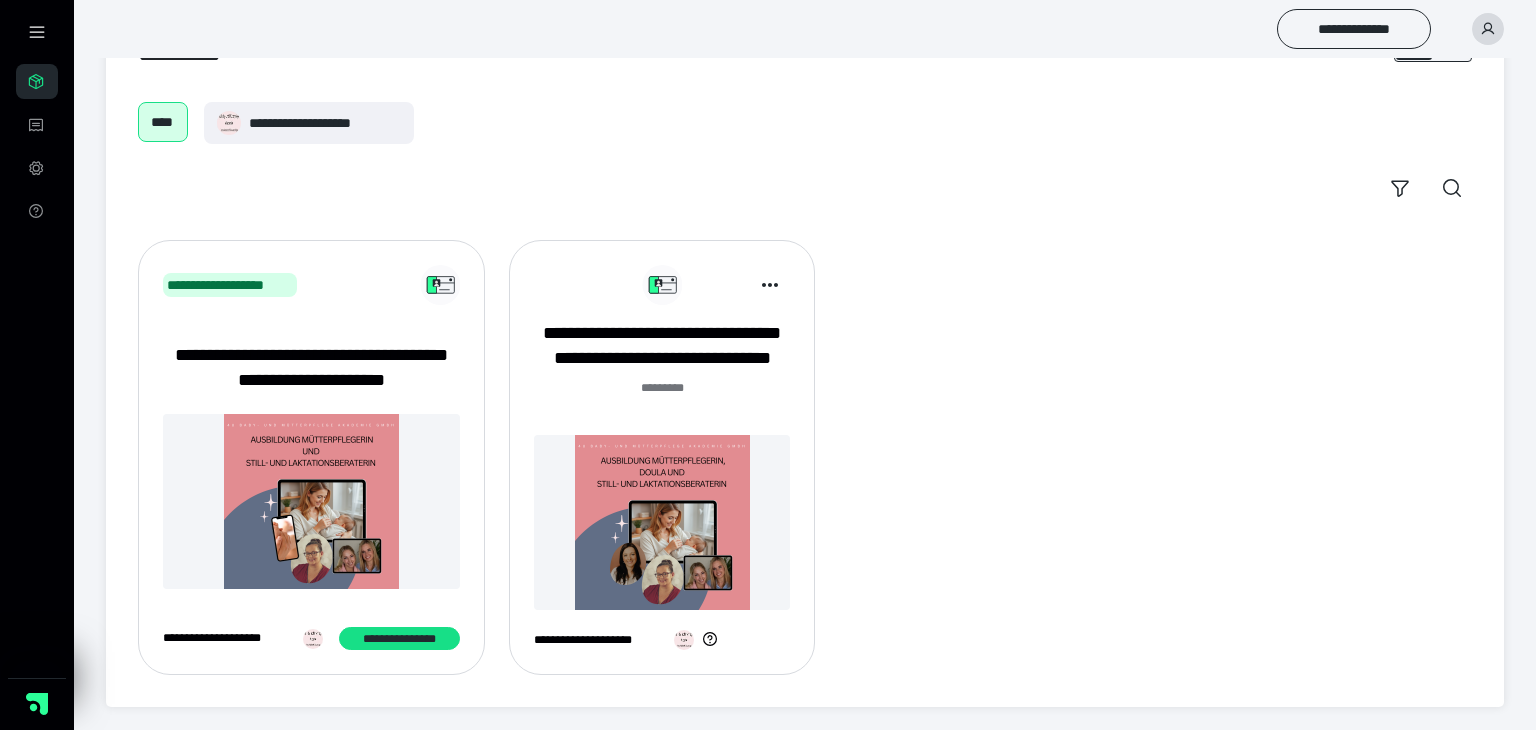 click on "**********" at bounding box center (311, 639) 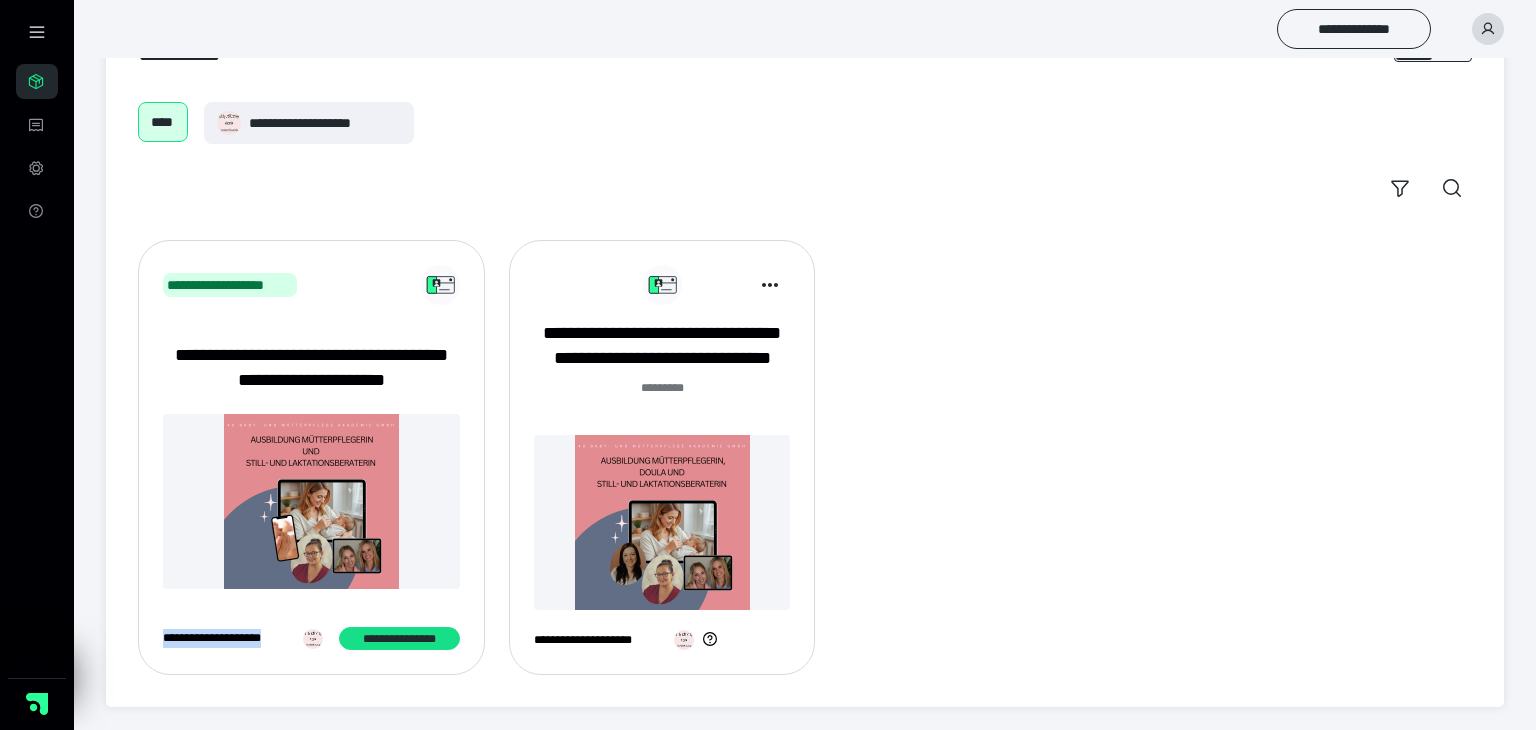 click at bounding box center (311, 501) 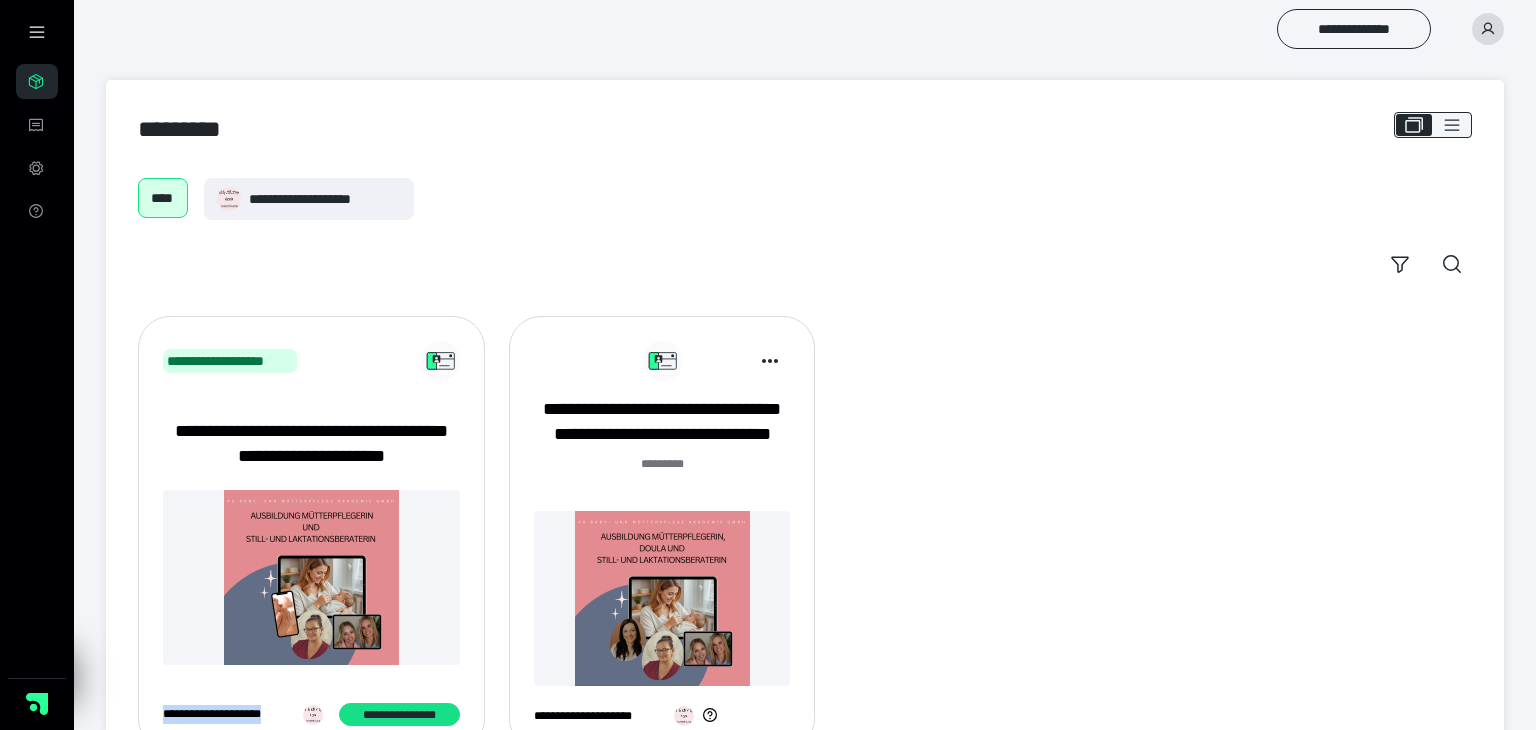 click 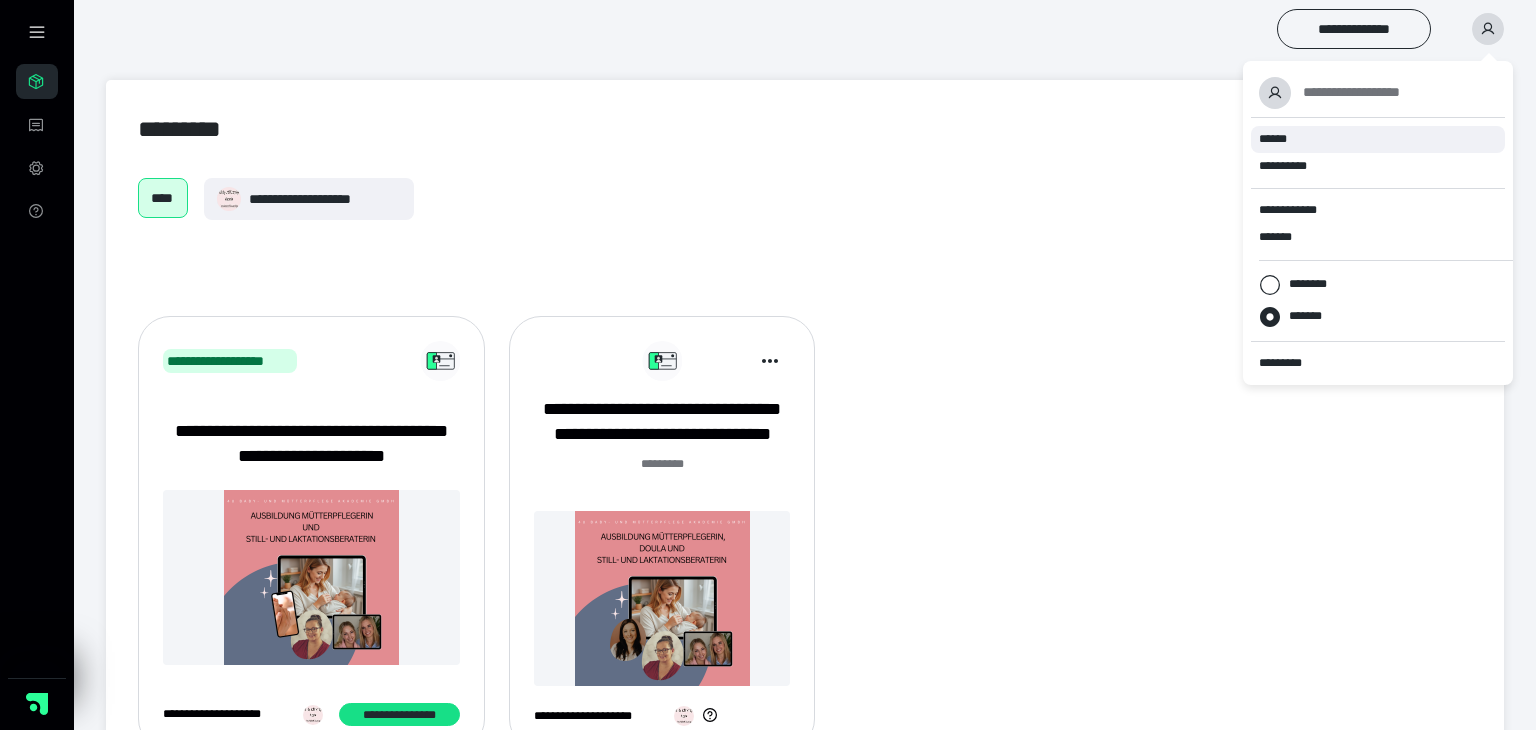 click on "******" at bounding box center (1378, 139) 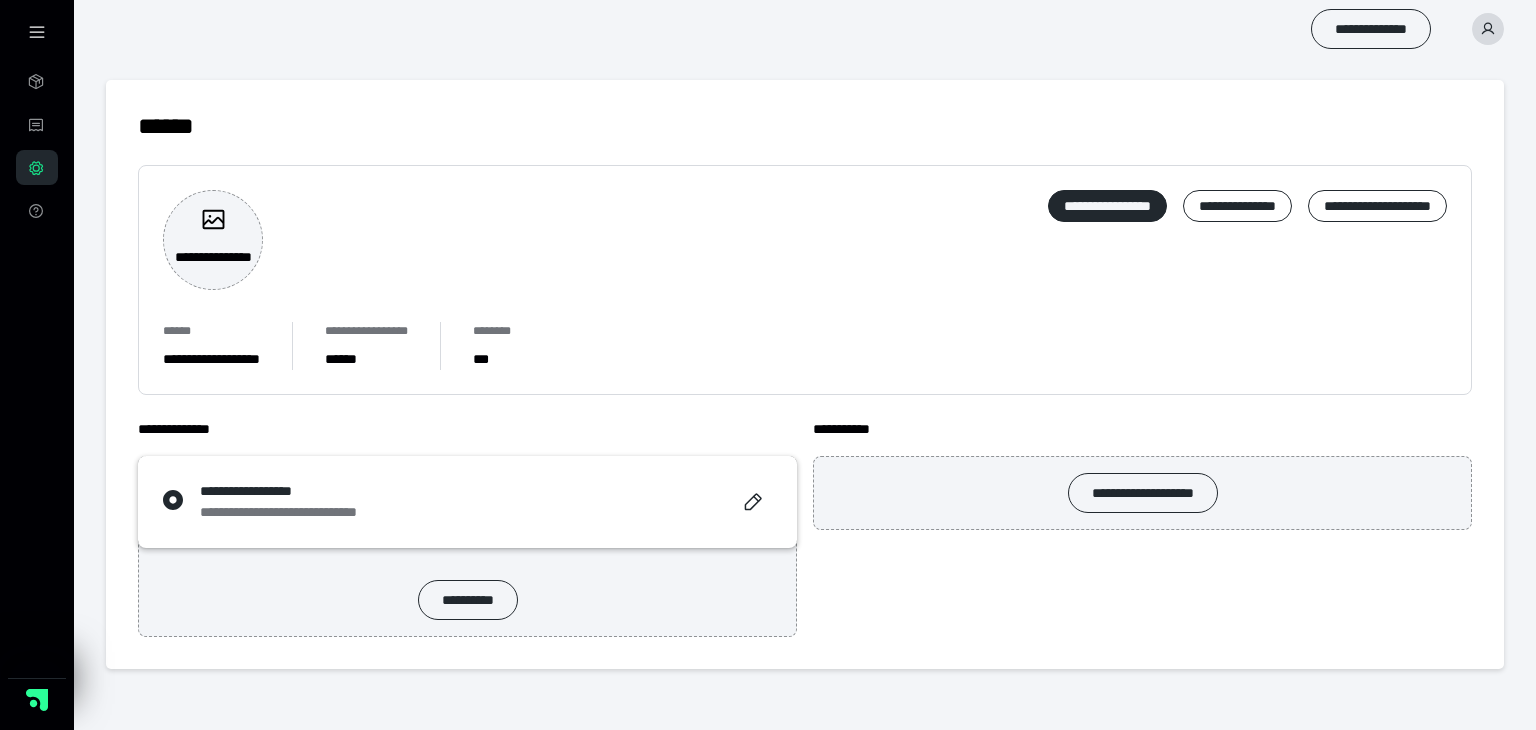 scroll, scrollTop: 0, scrollLeft: 0, axis: both 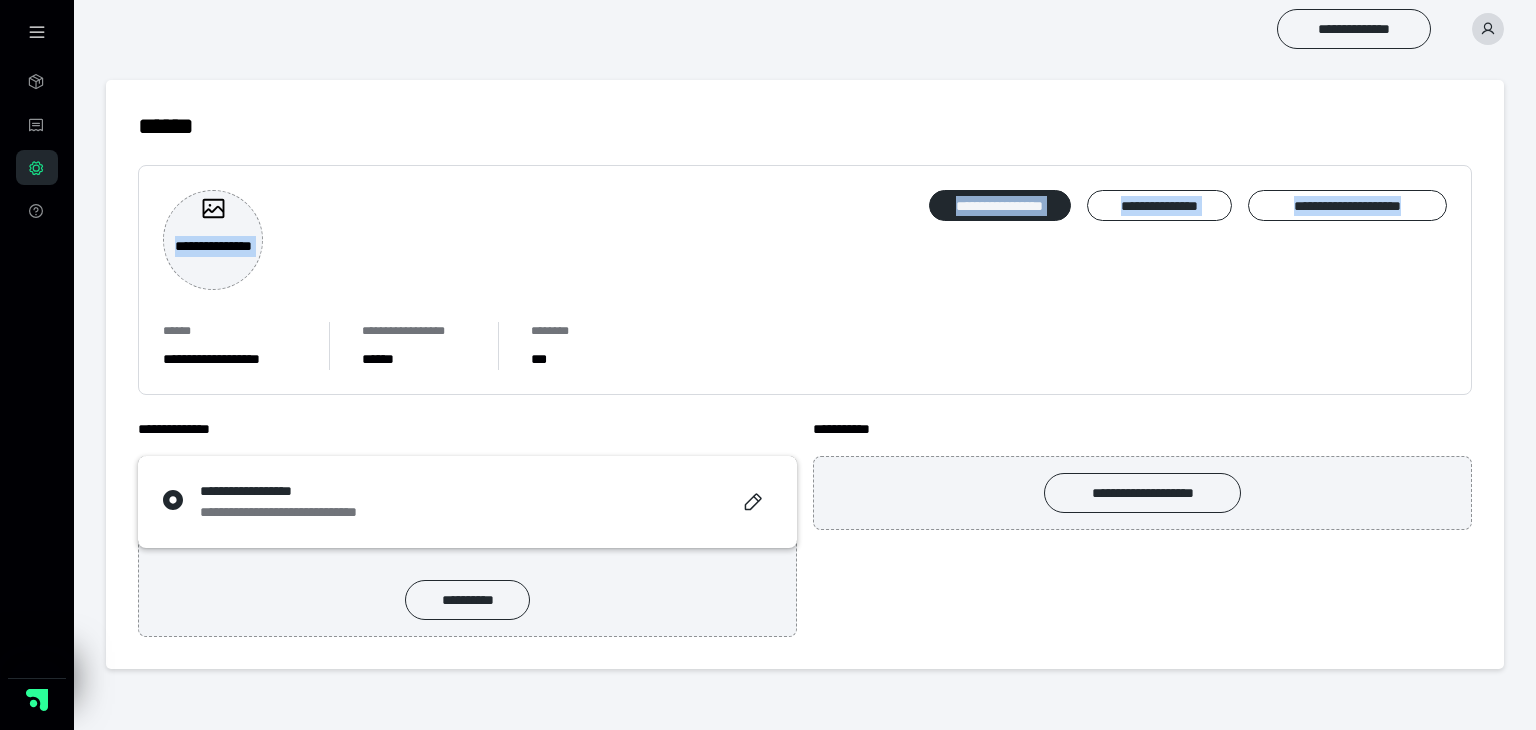 drag, startPoint x: 1535, startPoint y: 118, endPoint x: 1477, endPoint y: 150, distance: 66.24198 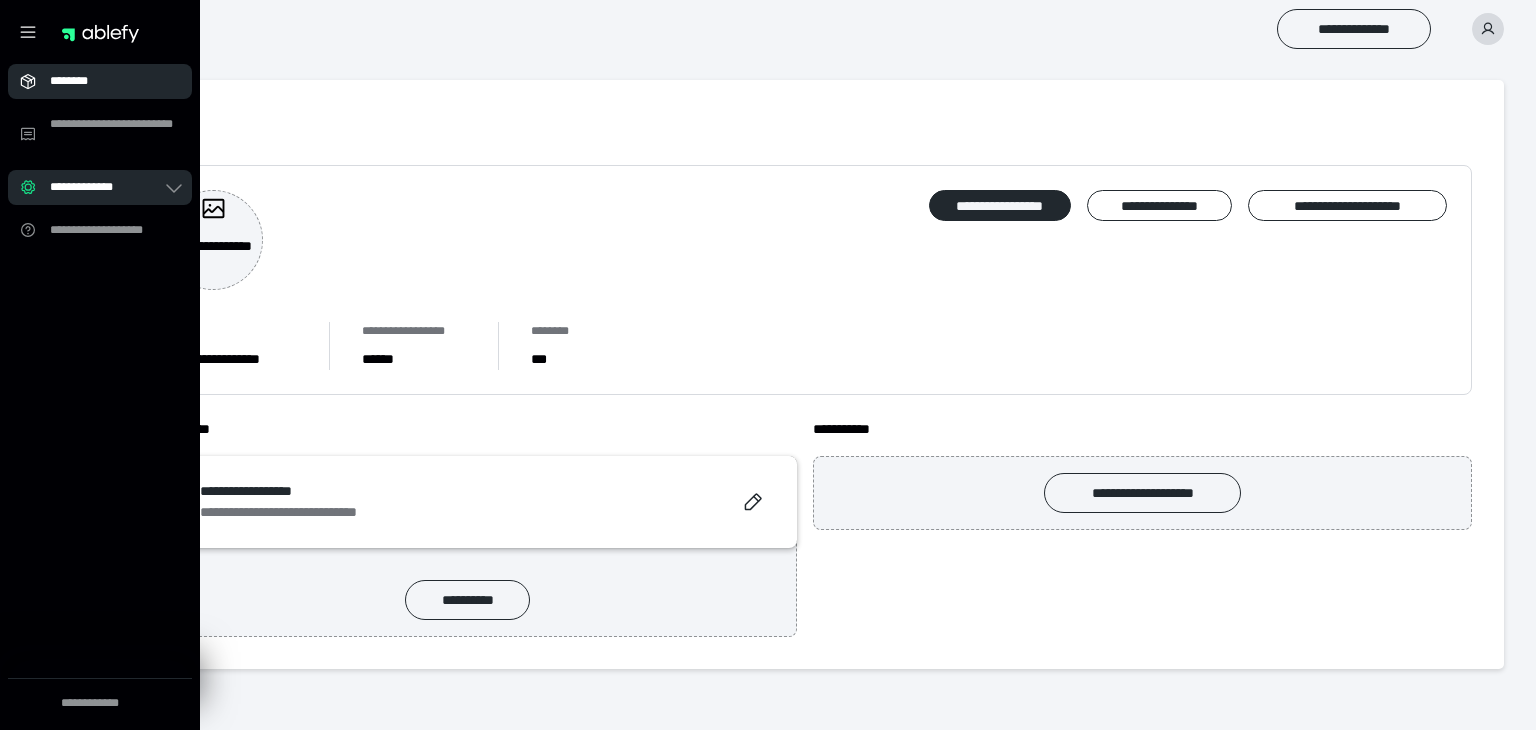 click on "********" at bounding box center (106, 81) 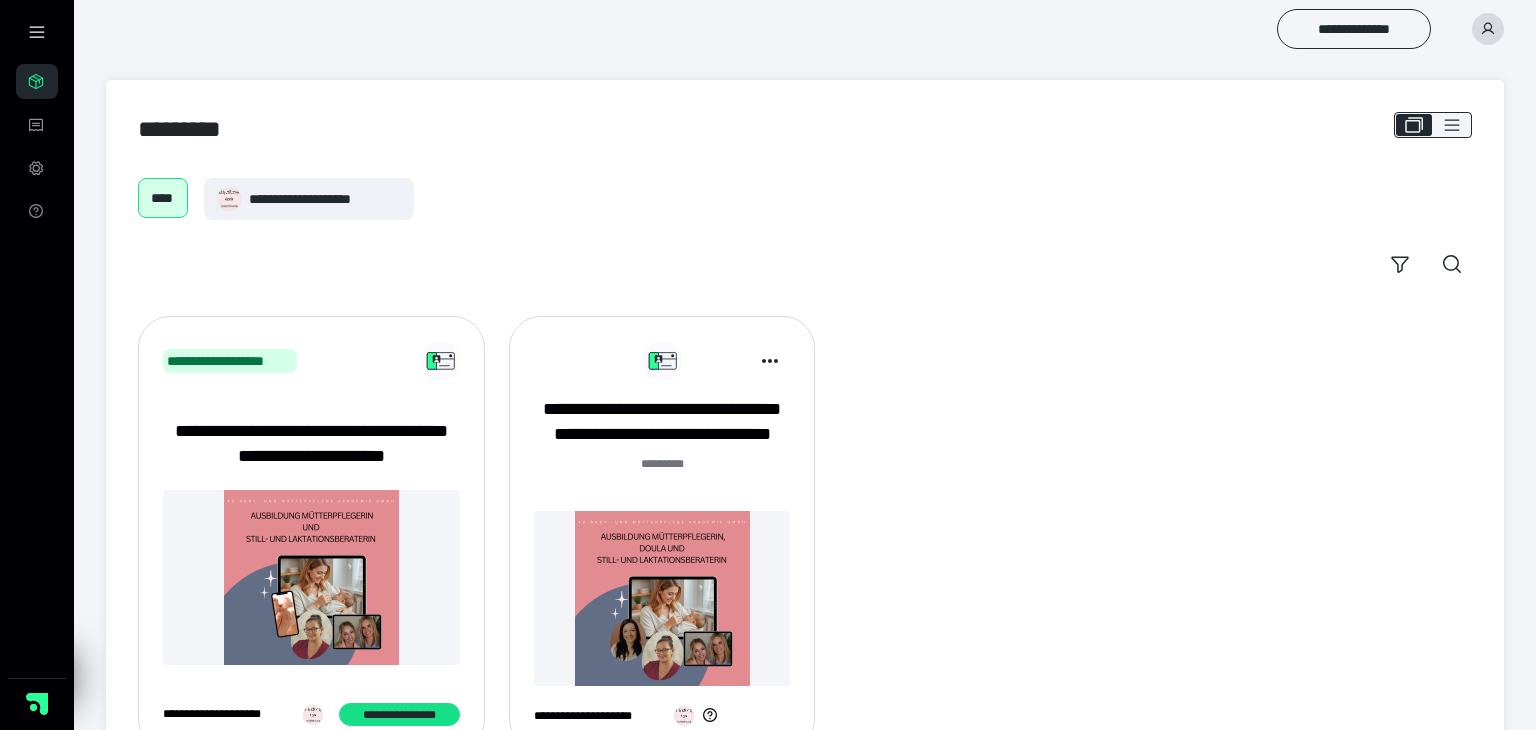 click on "**********" at bounding box center [805, 199] 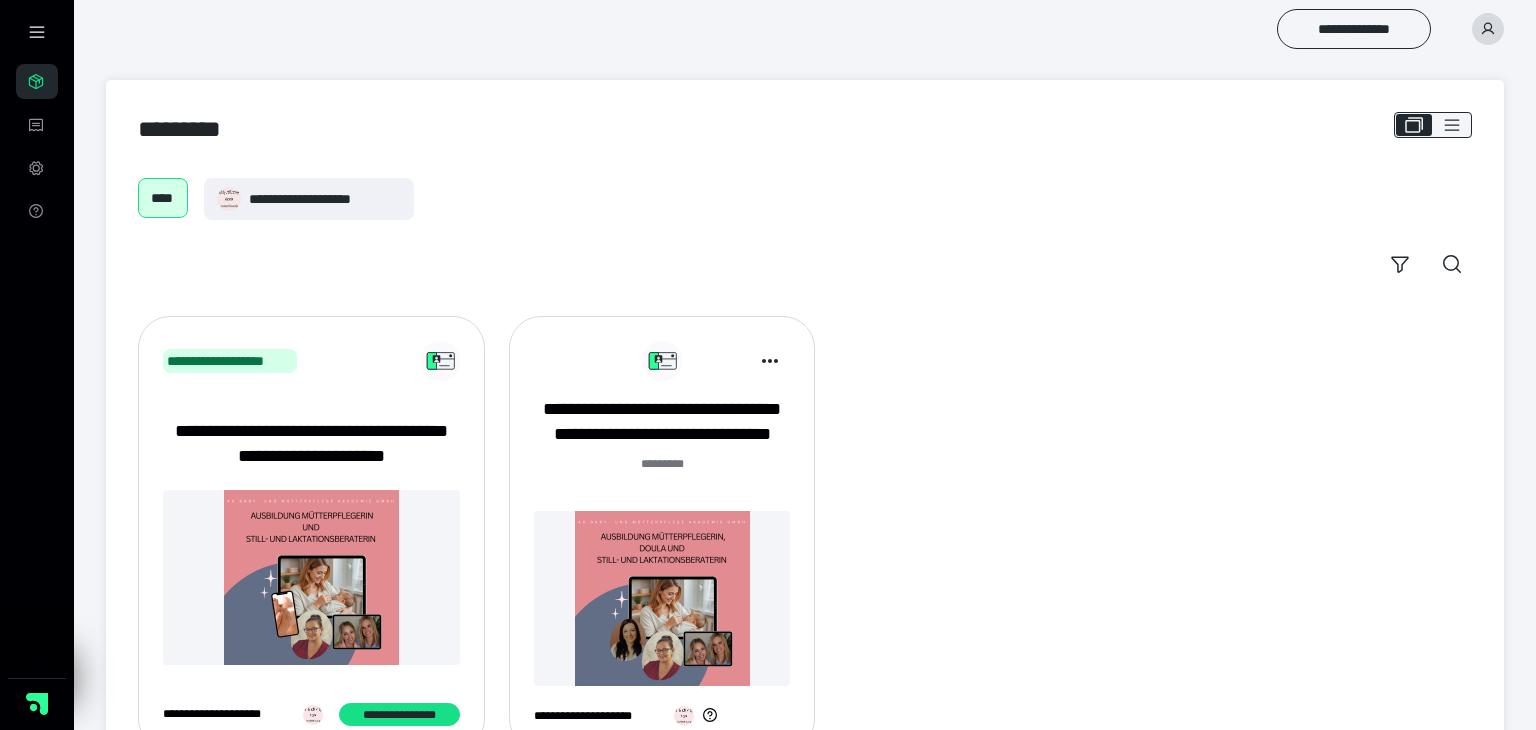click at bounding box center [311, 577] 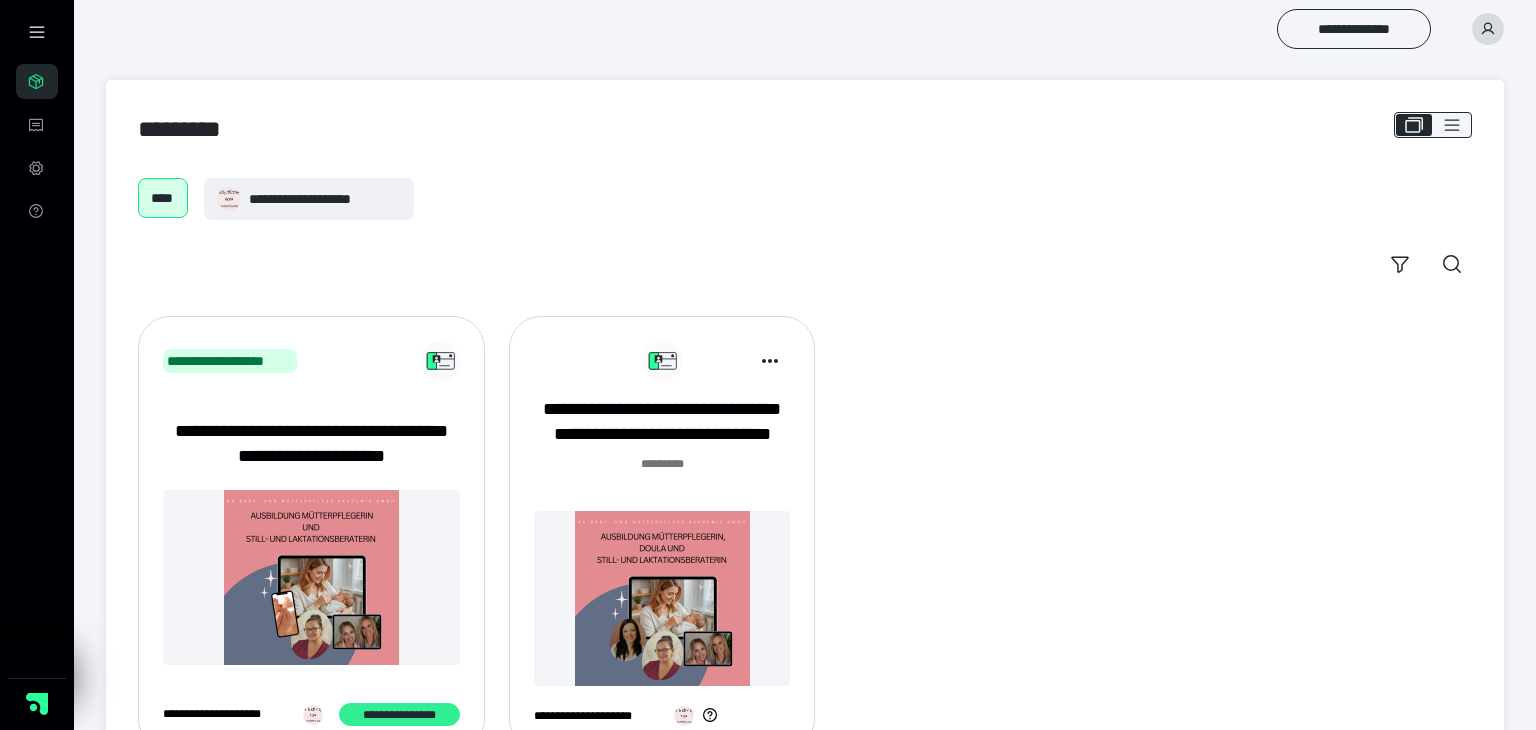 click on "**********" at bounding box center [399, 715] 